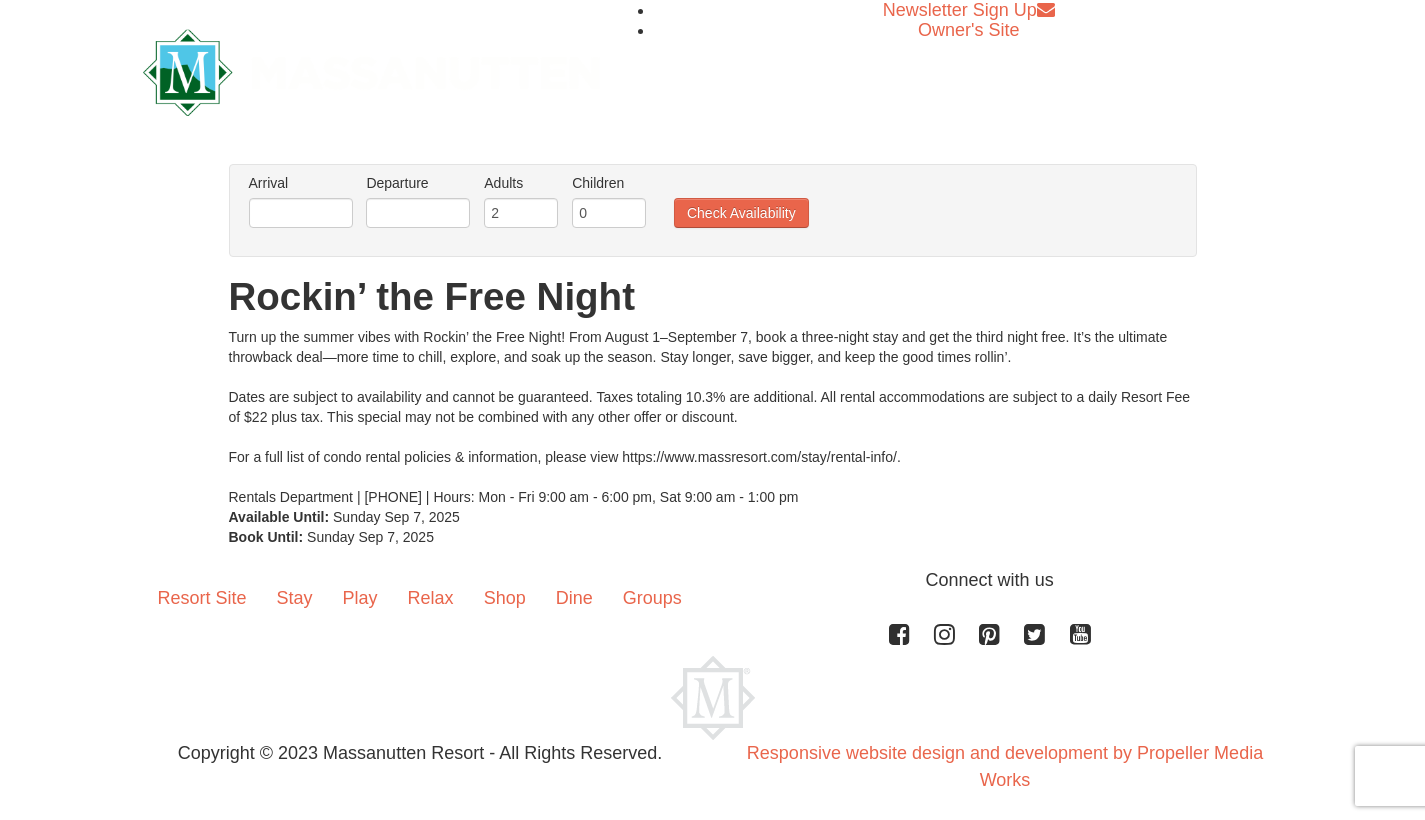 scroll, scrollTop: 0, scrollLeft: 0, axis: both 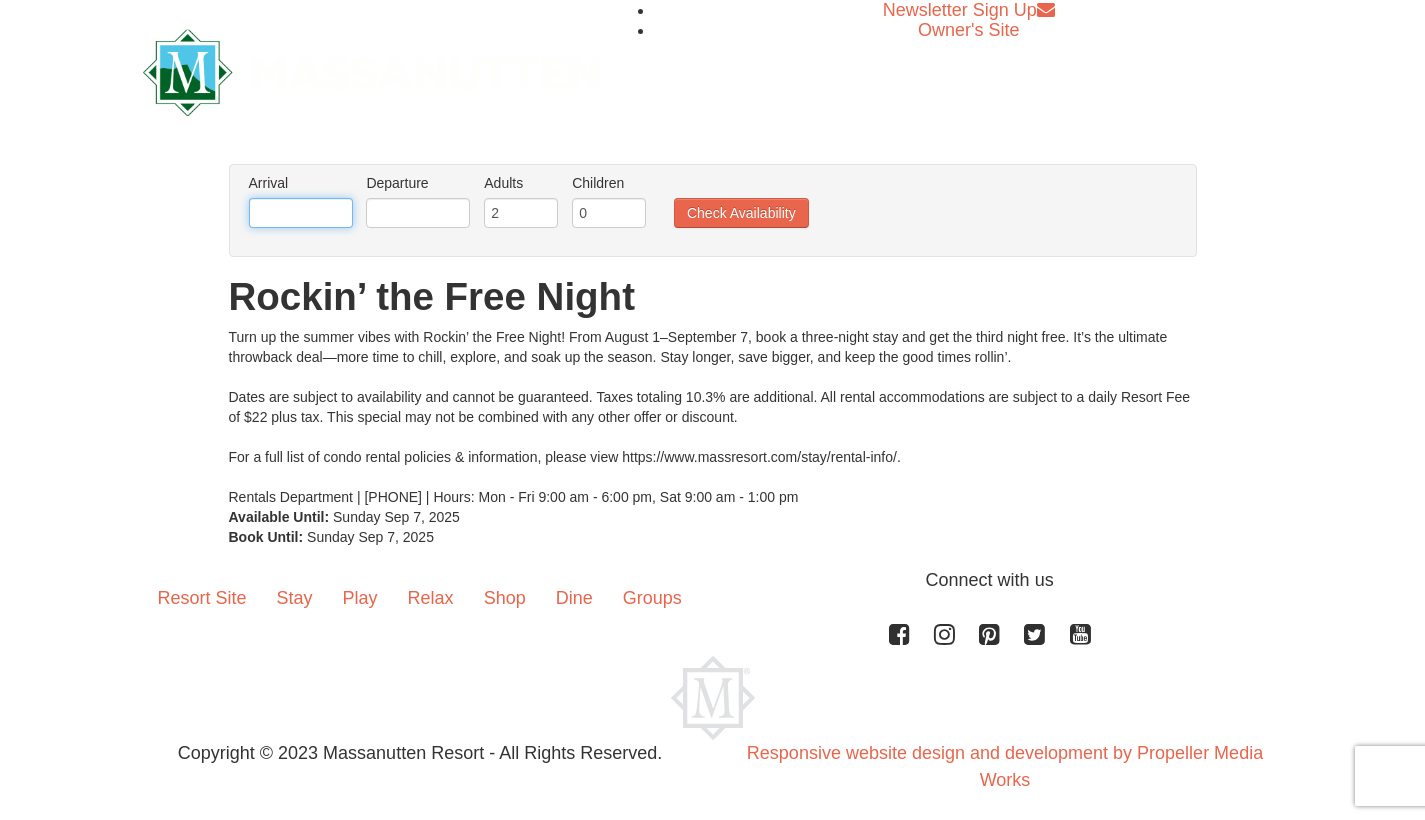 click at bounding box center [301, 213] 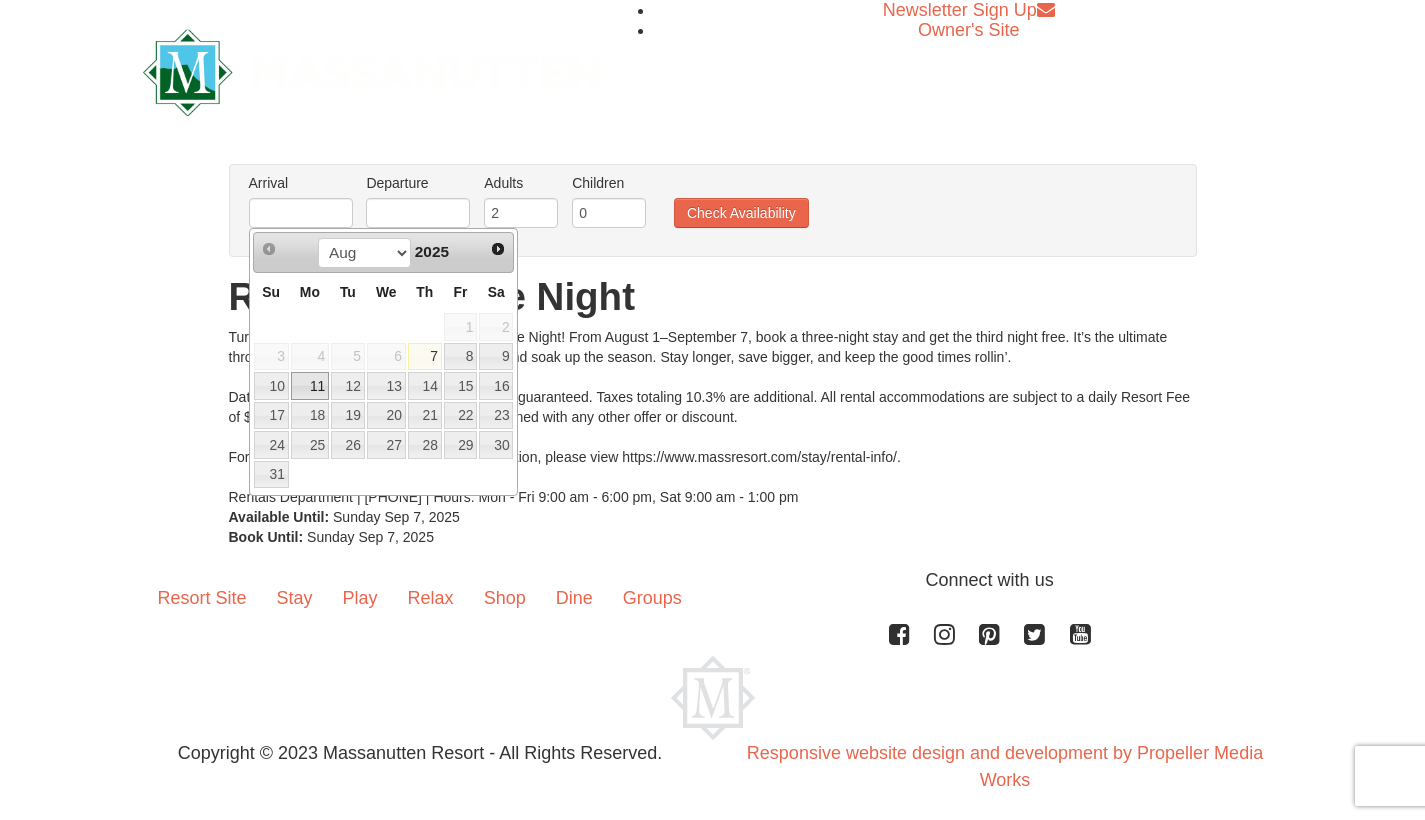 click on "11" at bounding box center [310, 386] 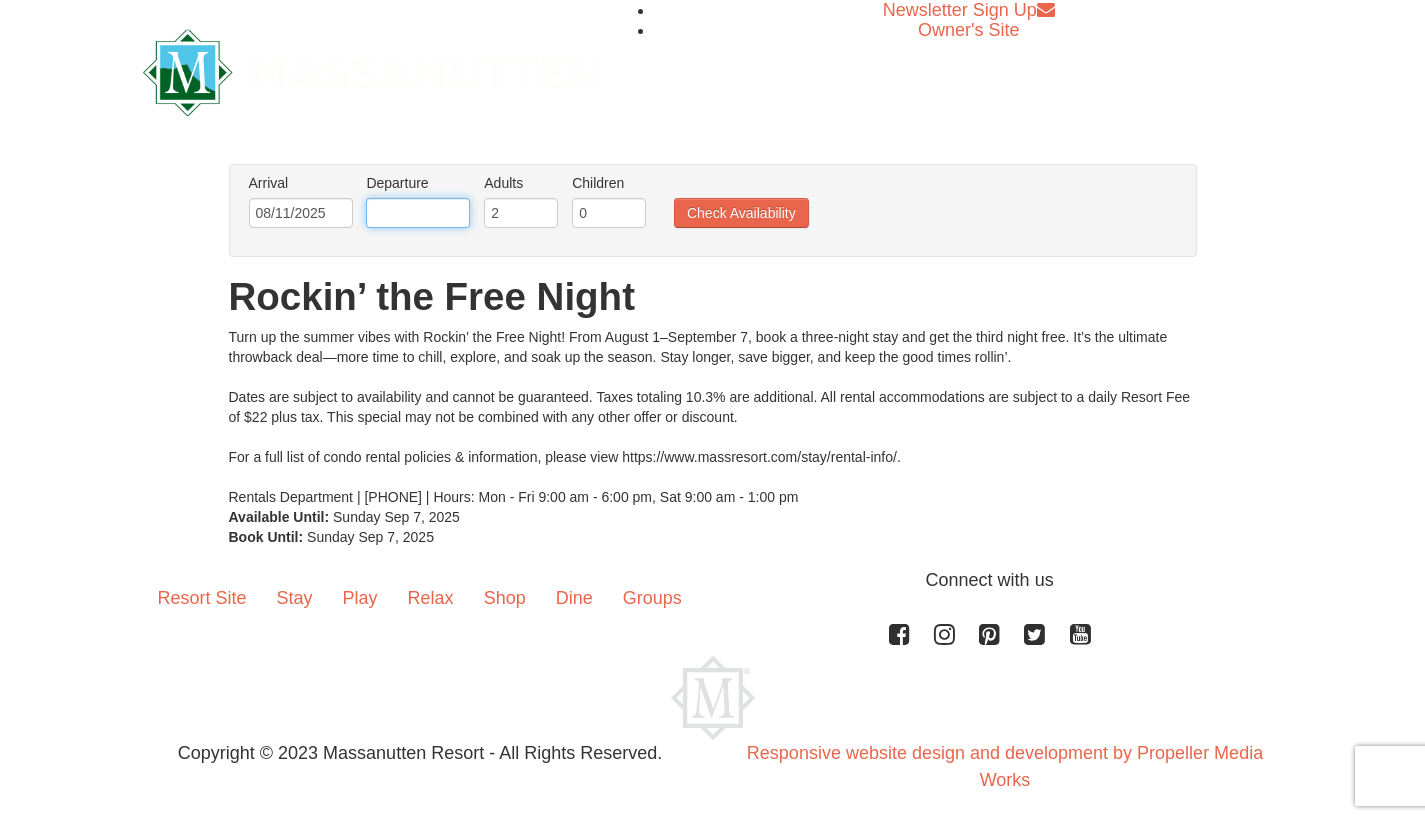 click at bounding box center [418, 213] 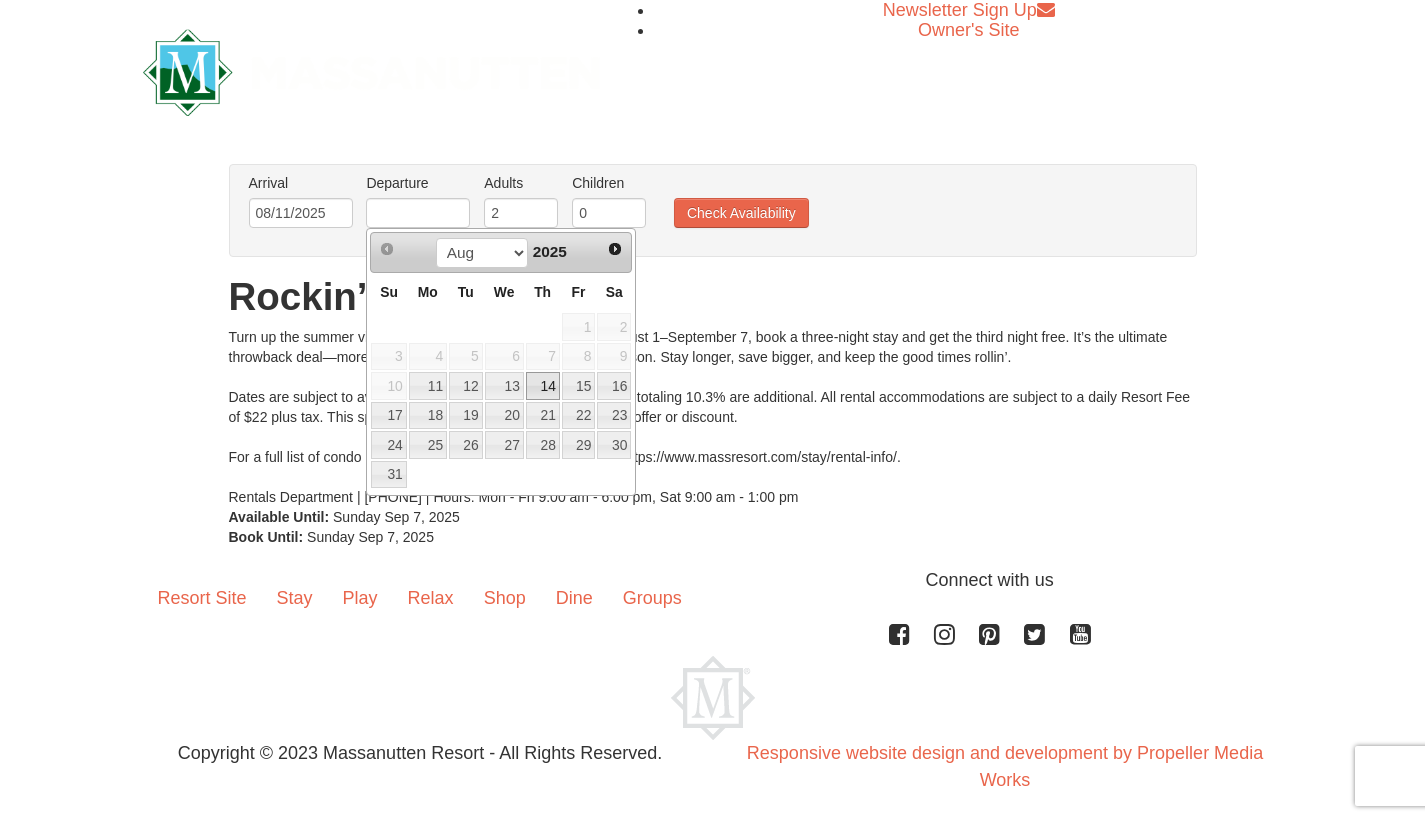 click on "14" at bounding box center [543, 386] 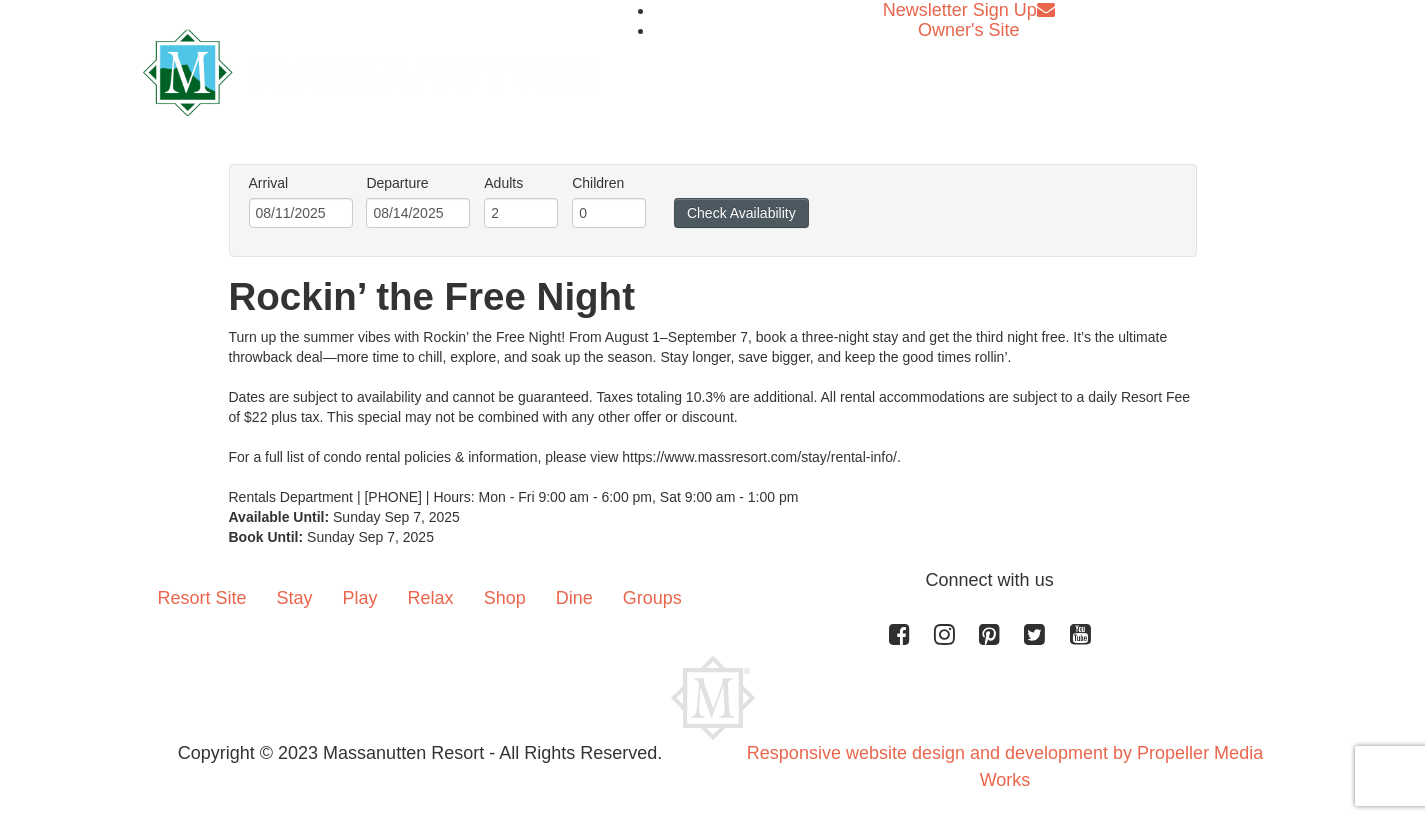 click on "Check Availability" at bounding box center [741, 213] 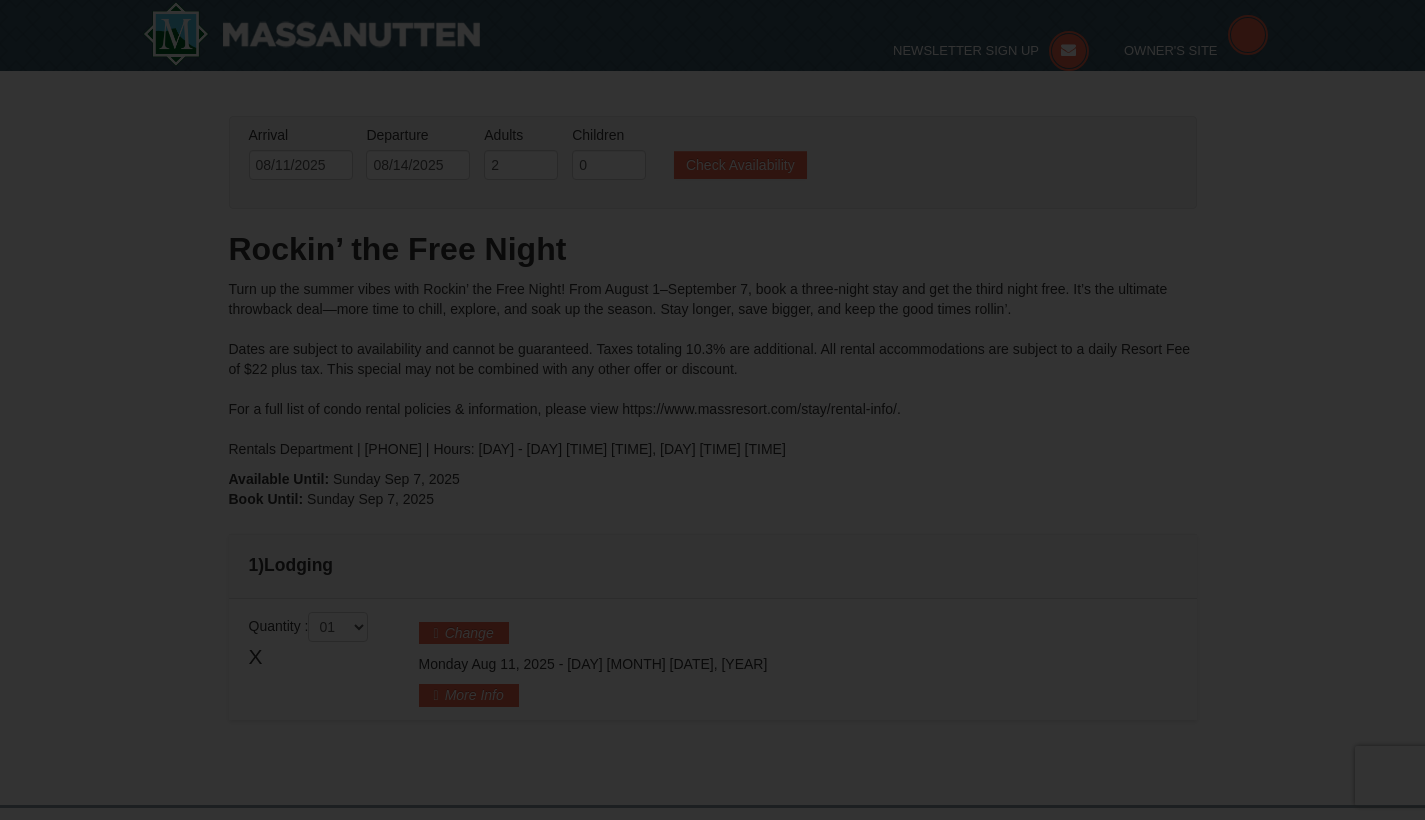 scroll, scrollTop: 44, scrollLeft: 0, axis: vertical 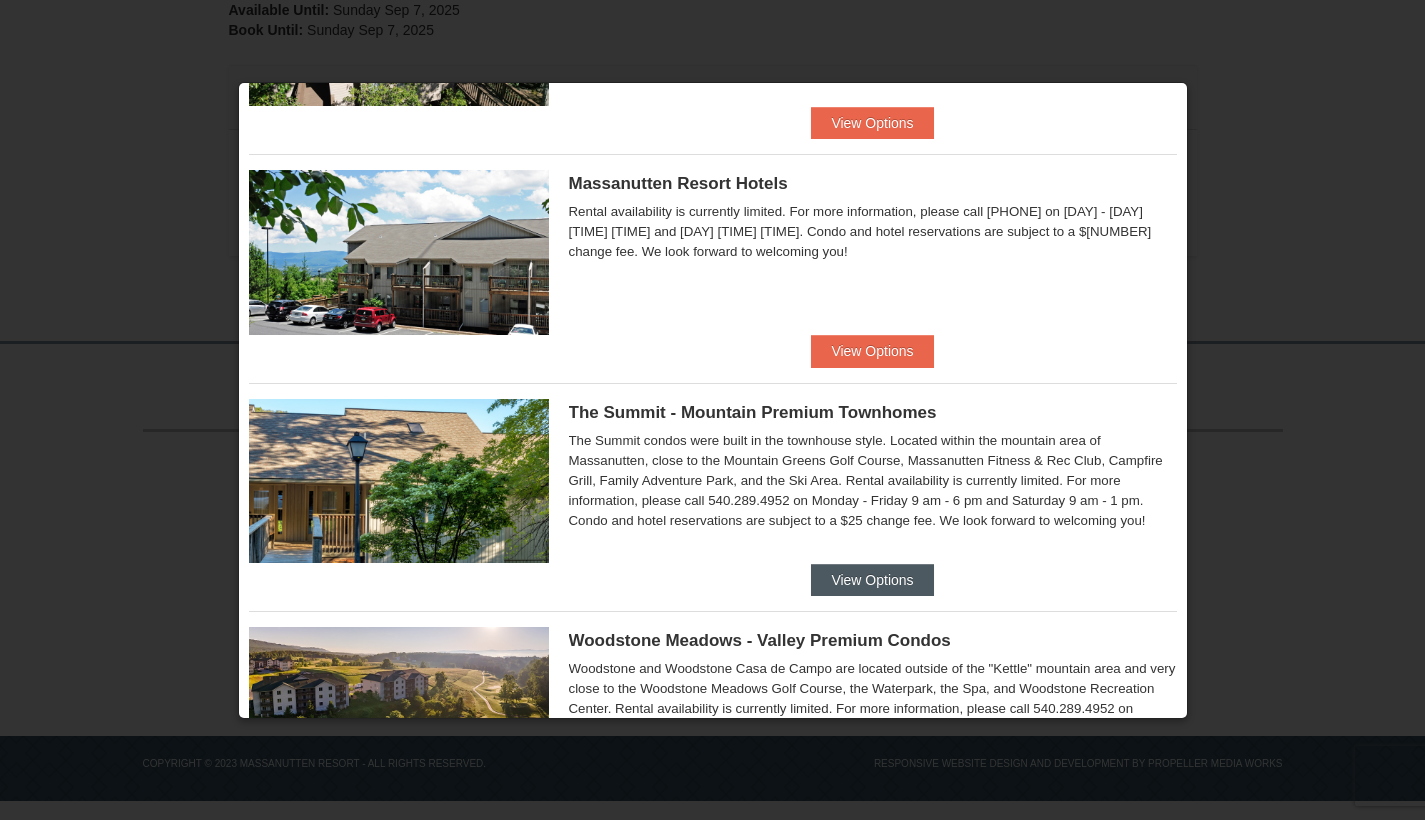 click on "View Options" at bounding box center [872, 580] 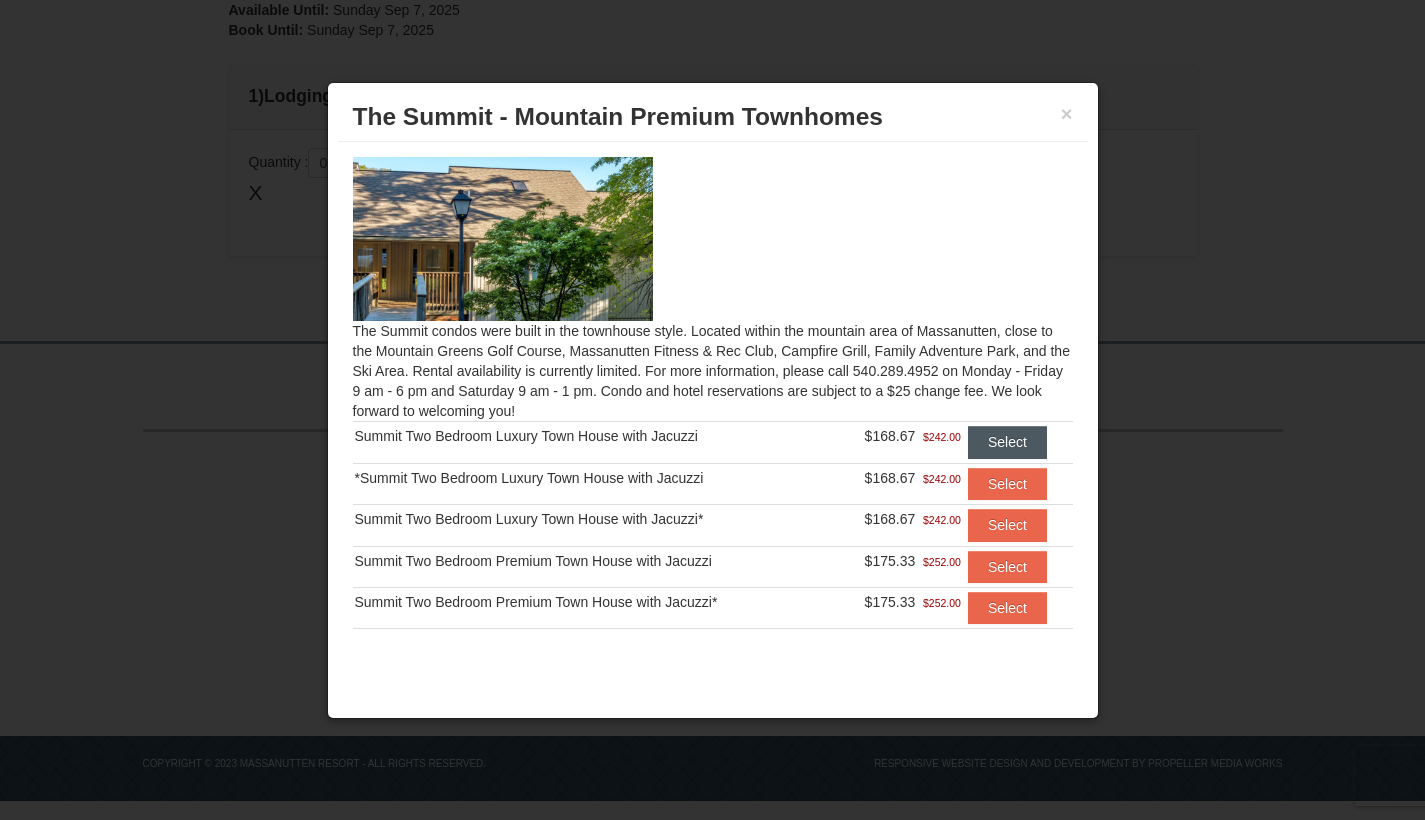 click on "Select" at bounding box center (1007, 442) 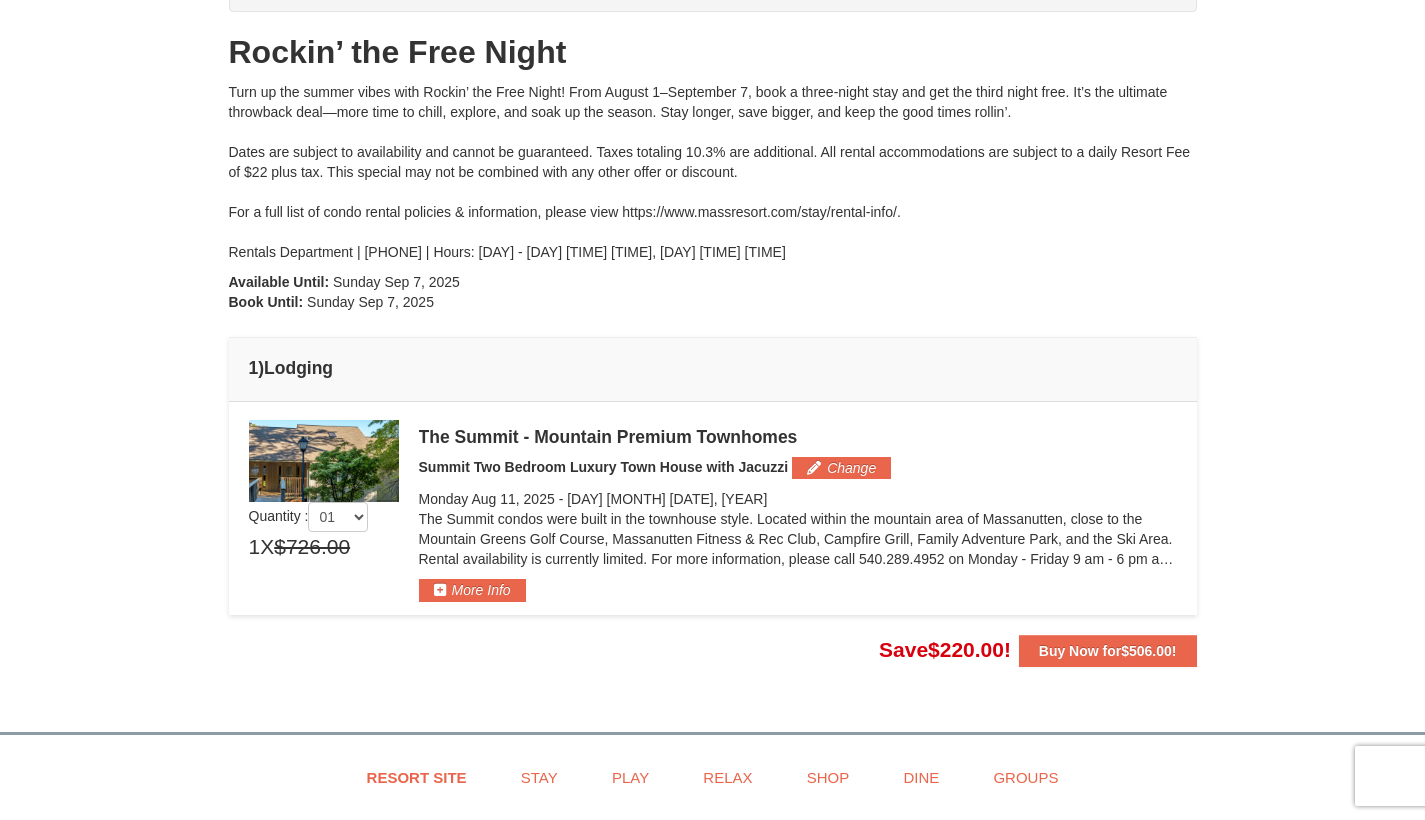 scroll, scrollTop: 304, scrollLeft: 0, axis: vertical 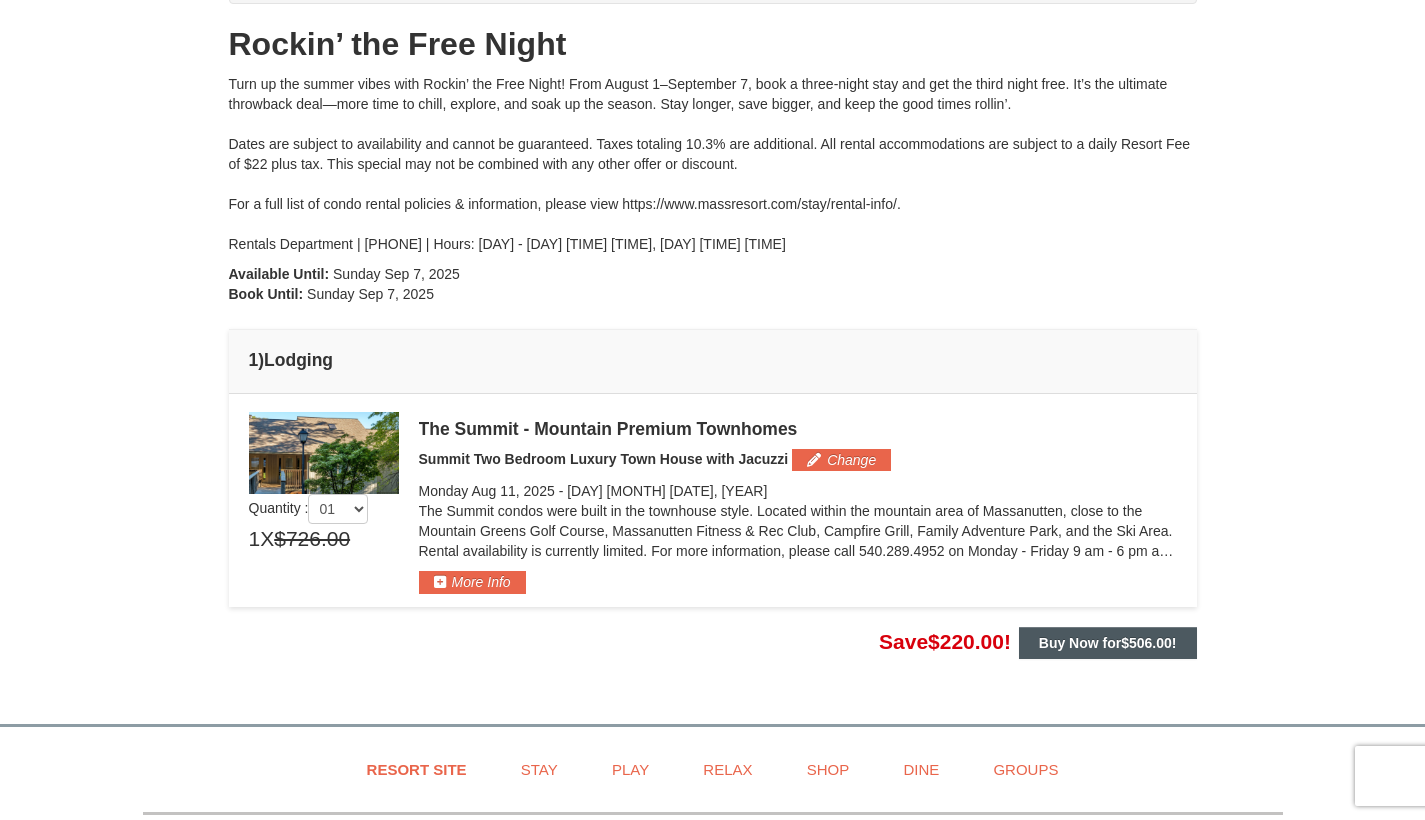 click on "Buy Now for
$506.00 !" at bounding box center (1108, 643) 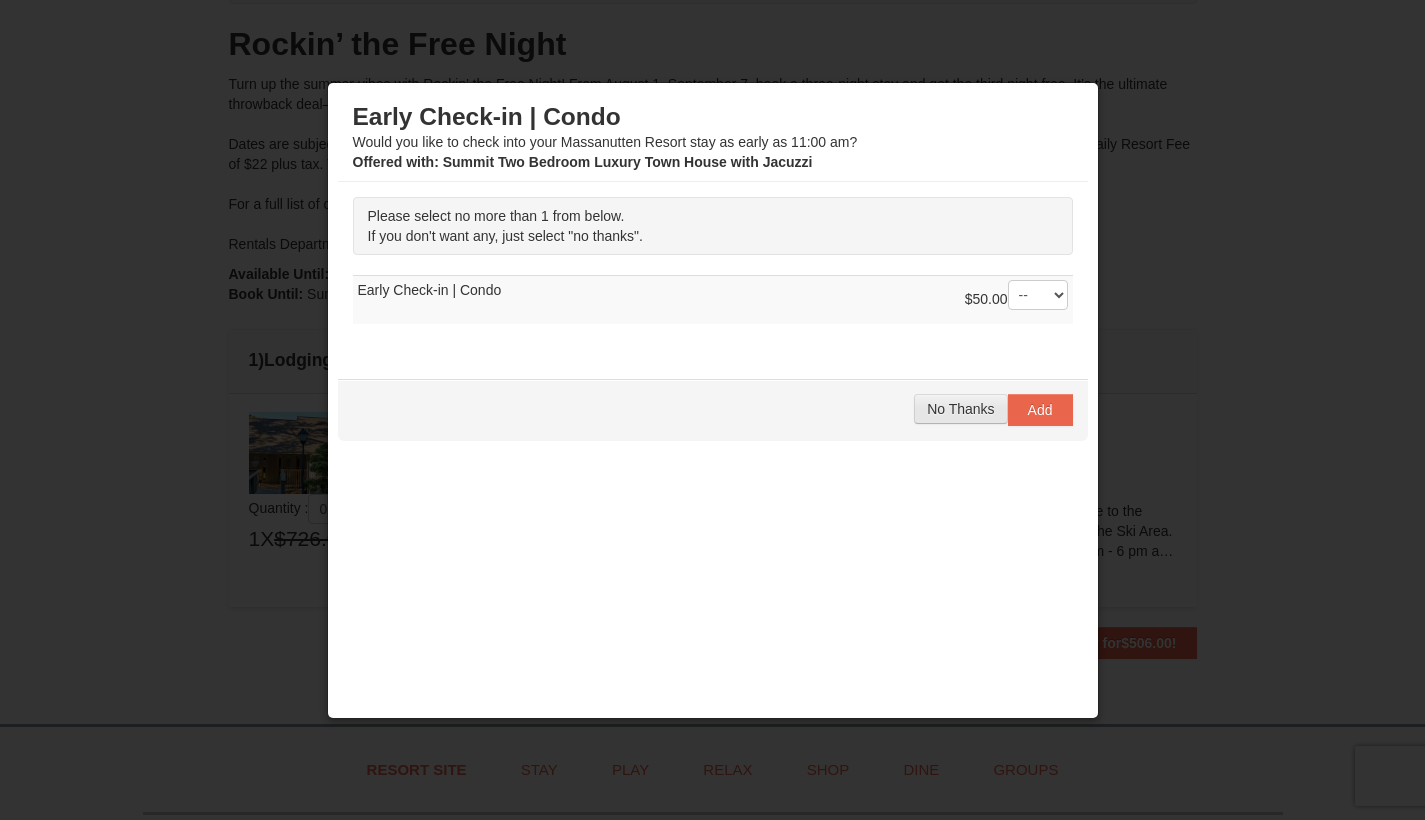 click on "No Thanks" at bounding box center [960, 409] 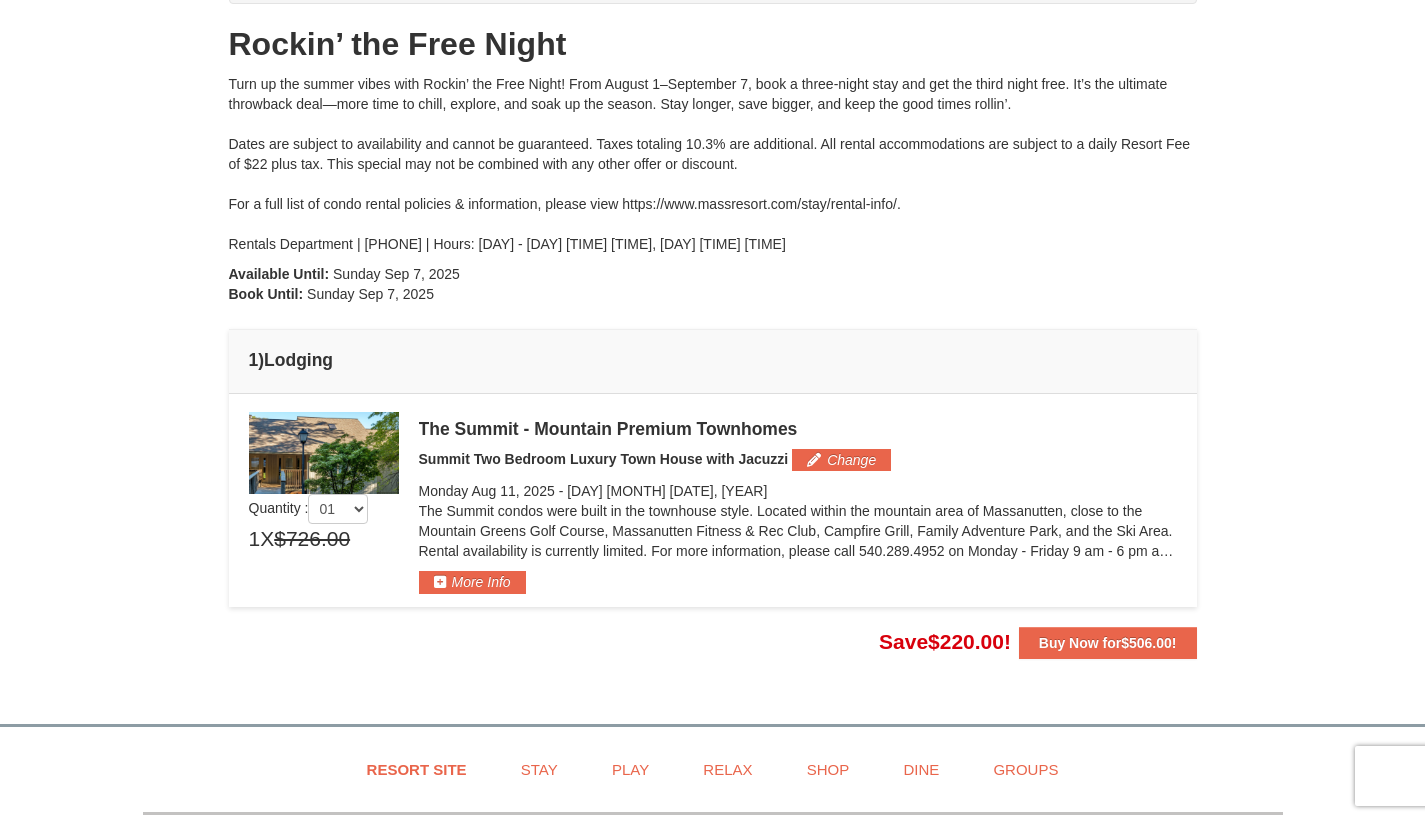 scroll, scrollTop: 0, scrollLeft: 0, axis: both 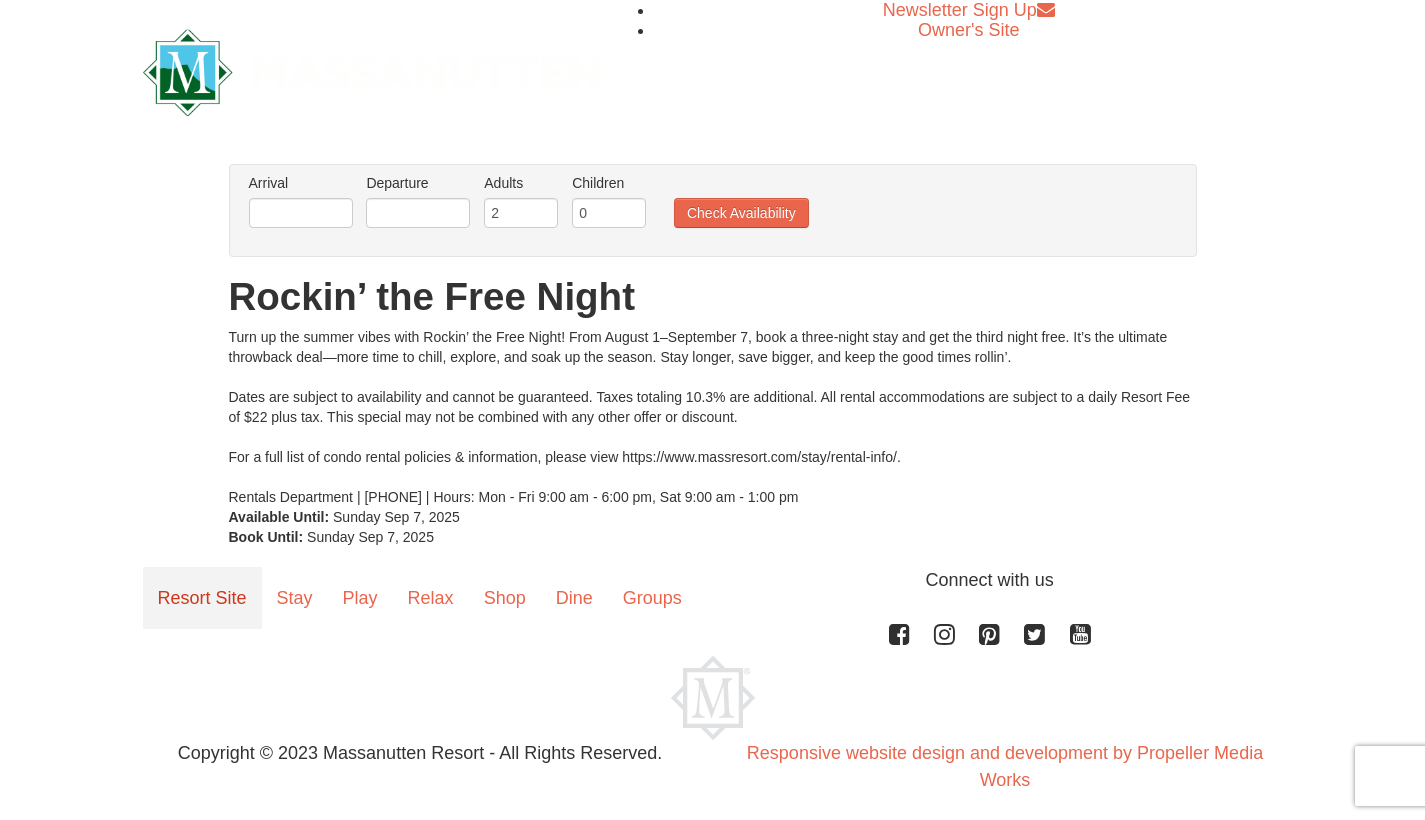 click on "Resort Site" at bounding box center [202, 598] 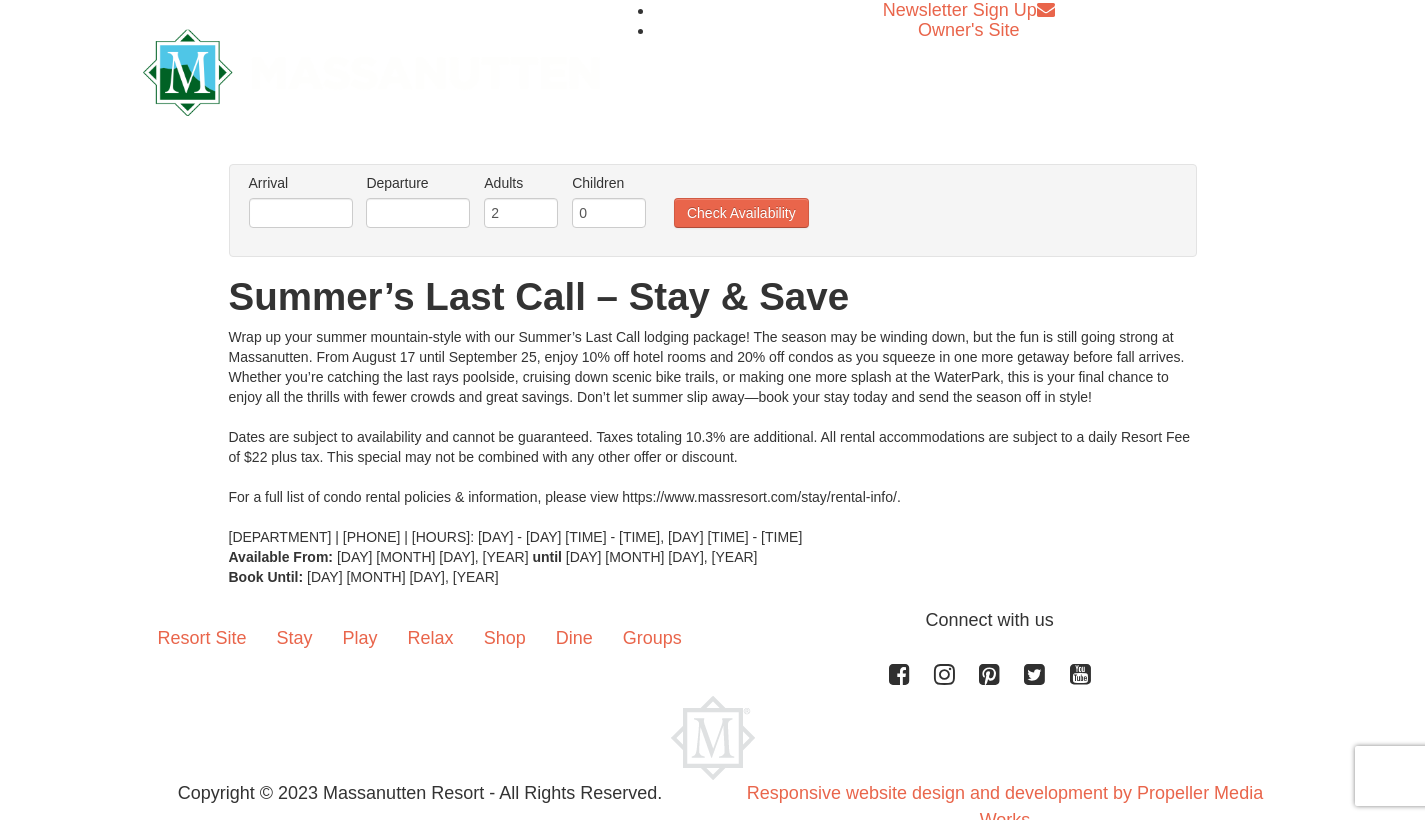 scroll, scrollTop: 0, scrollLeft: 0, axis: both 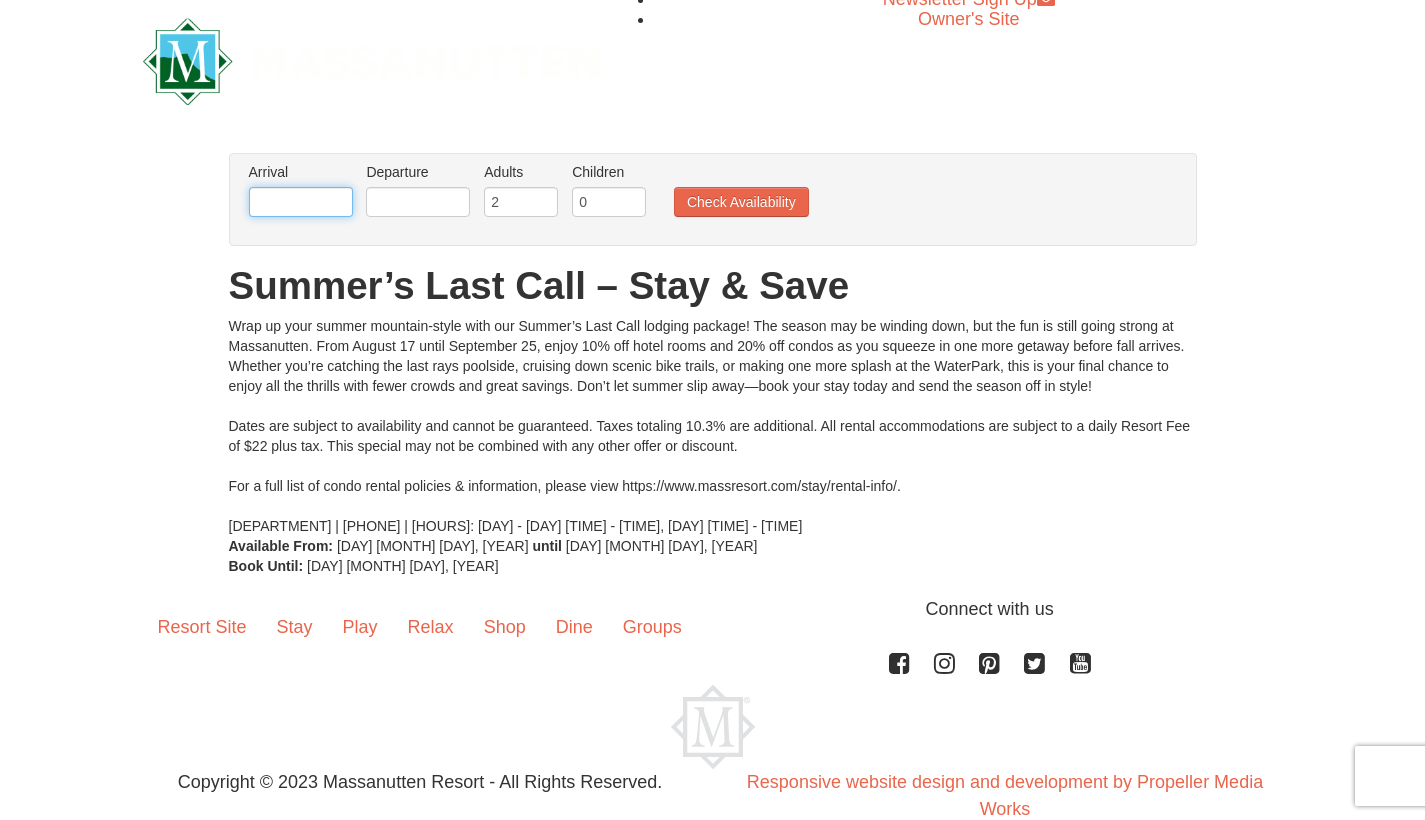 click at bounding box center [301, 202] 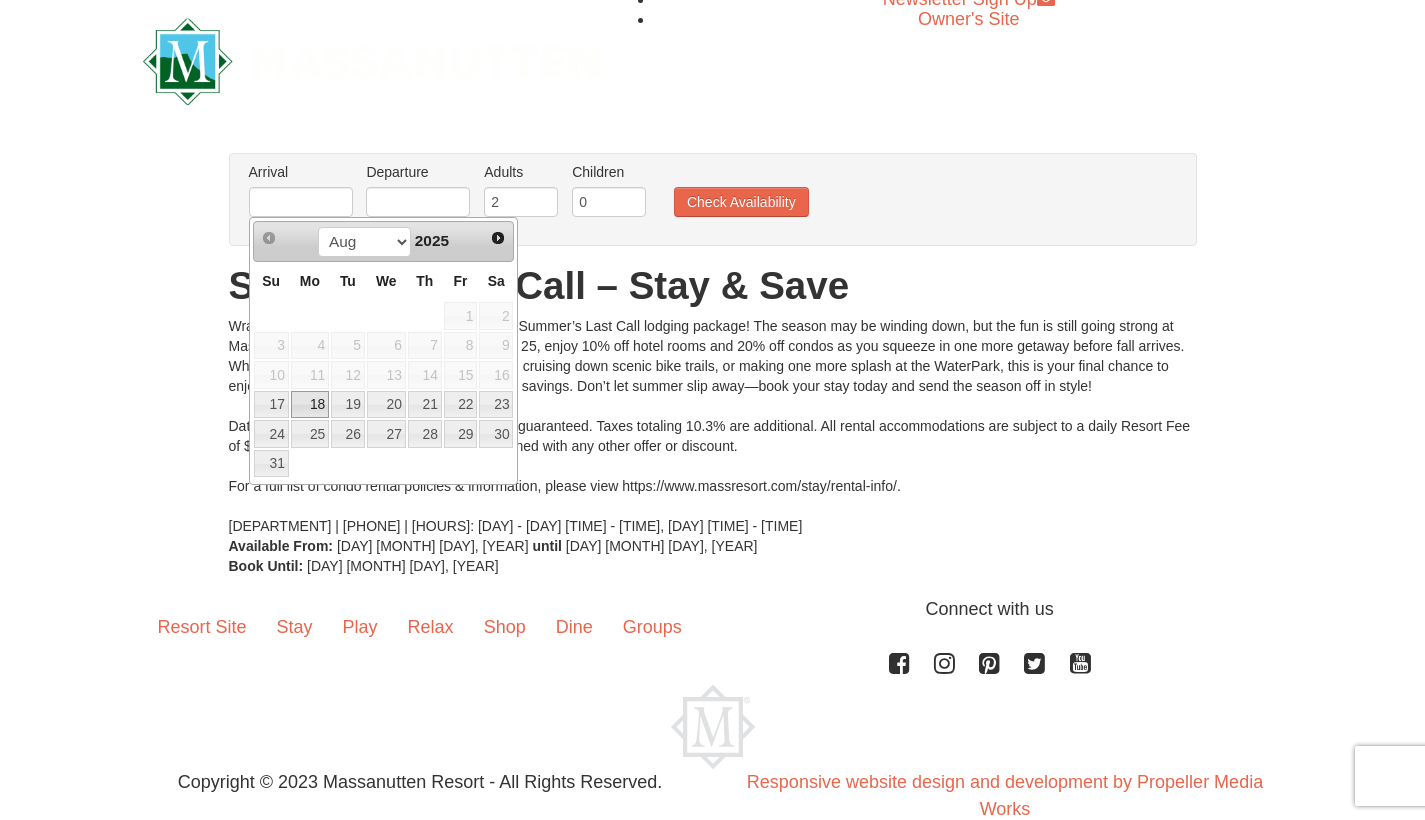 click on "18" at bounding box center [310, 405] 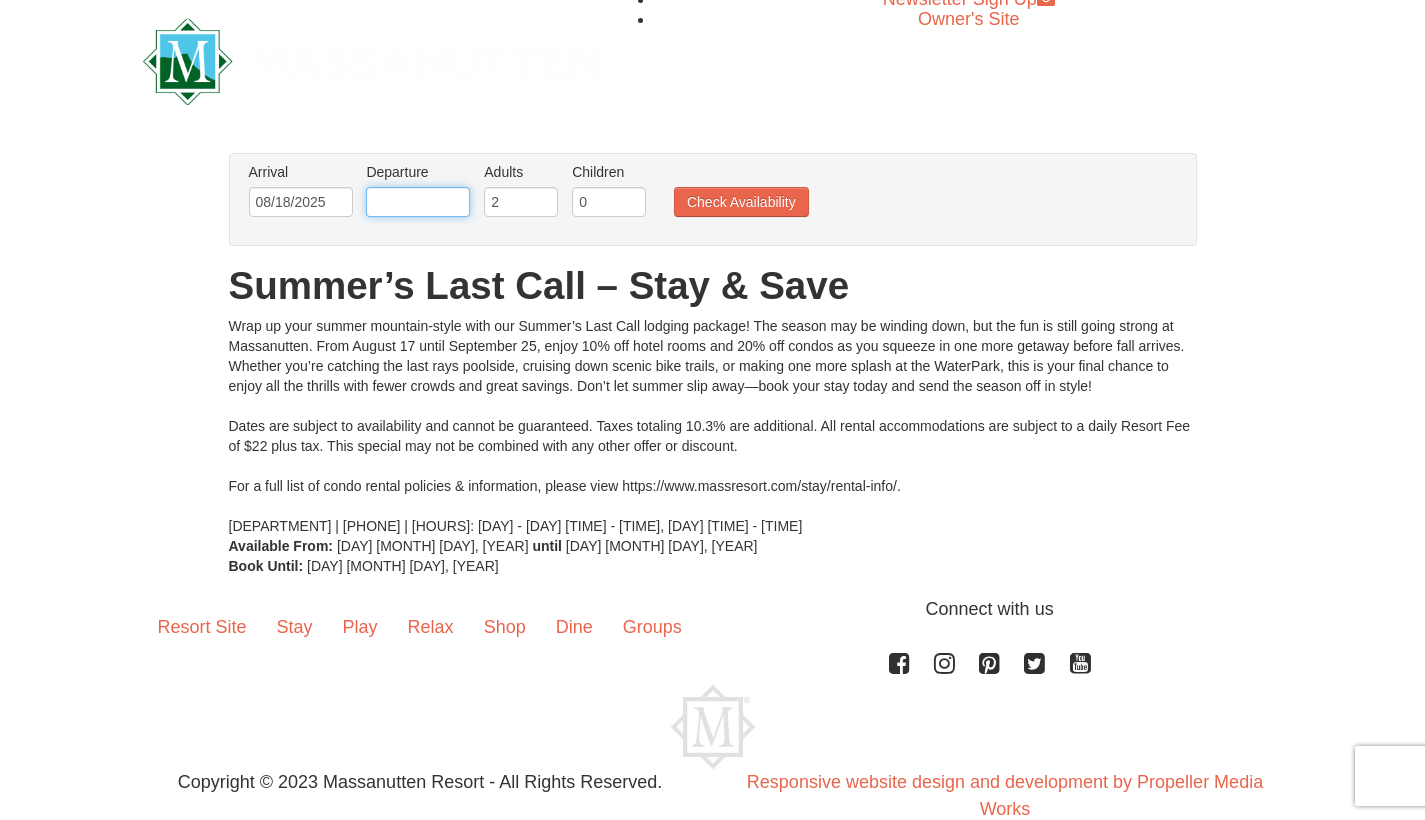 click at bounding box center (418, 202) 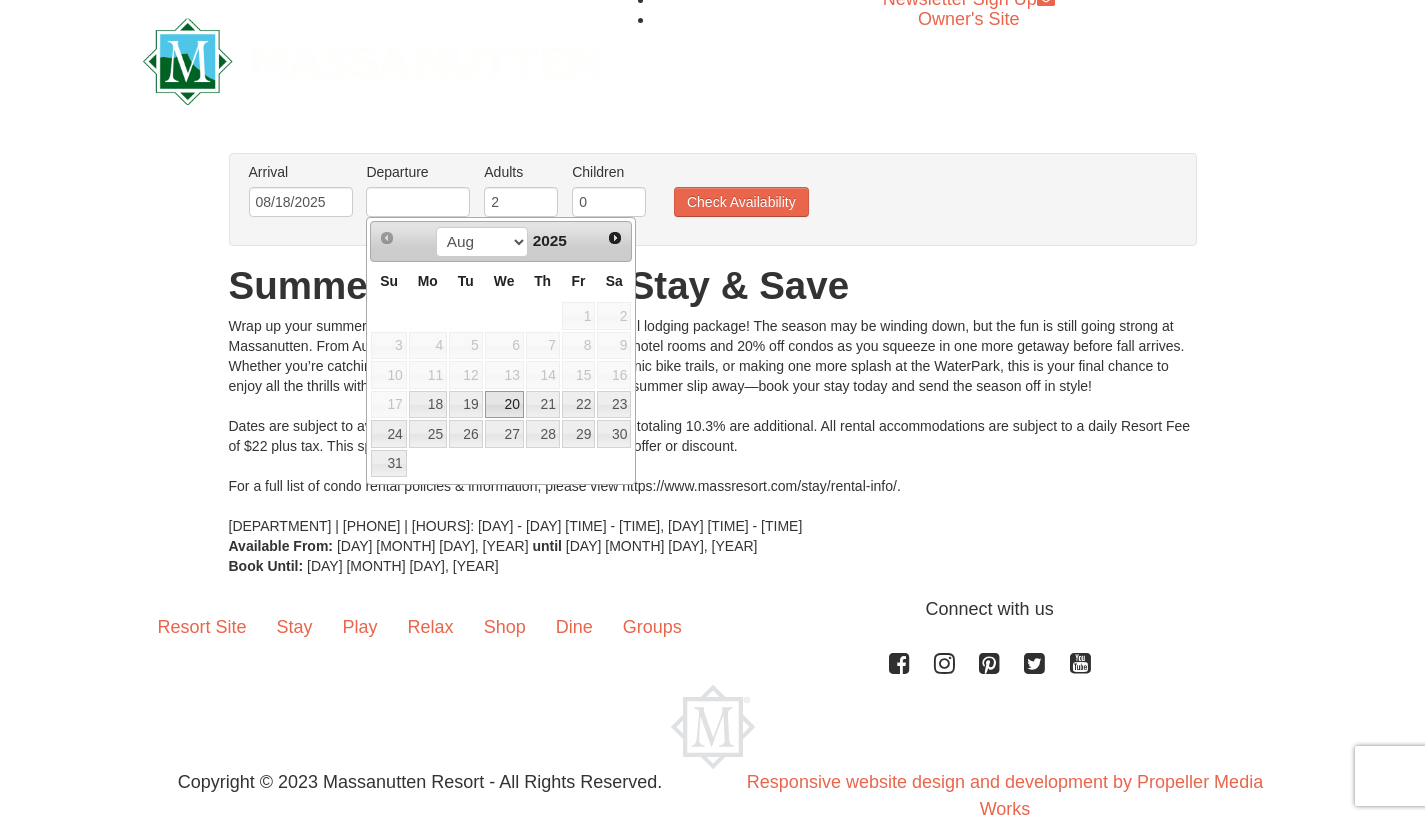 click on "20" at bounding box center [504, 405] 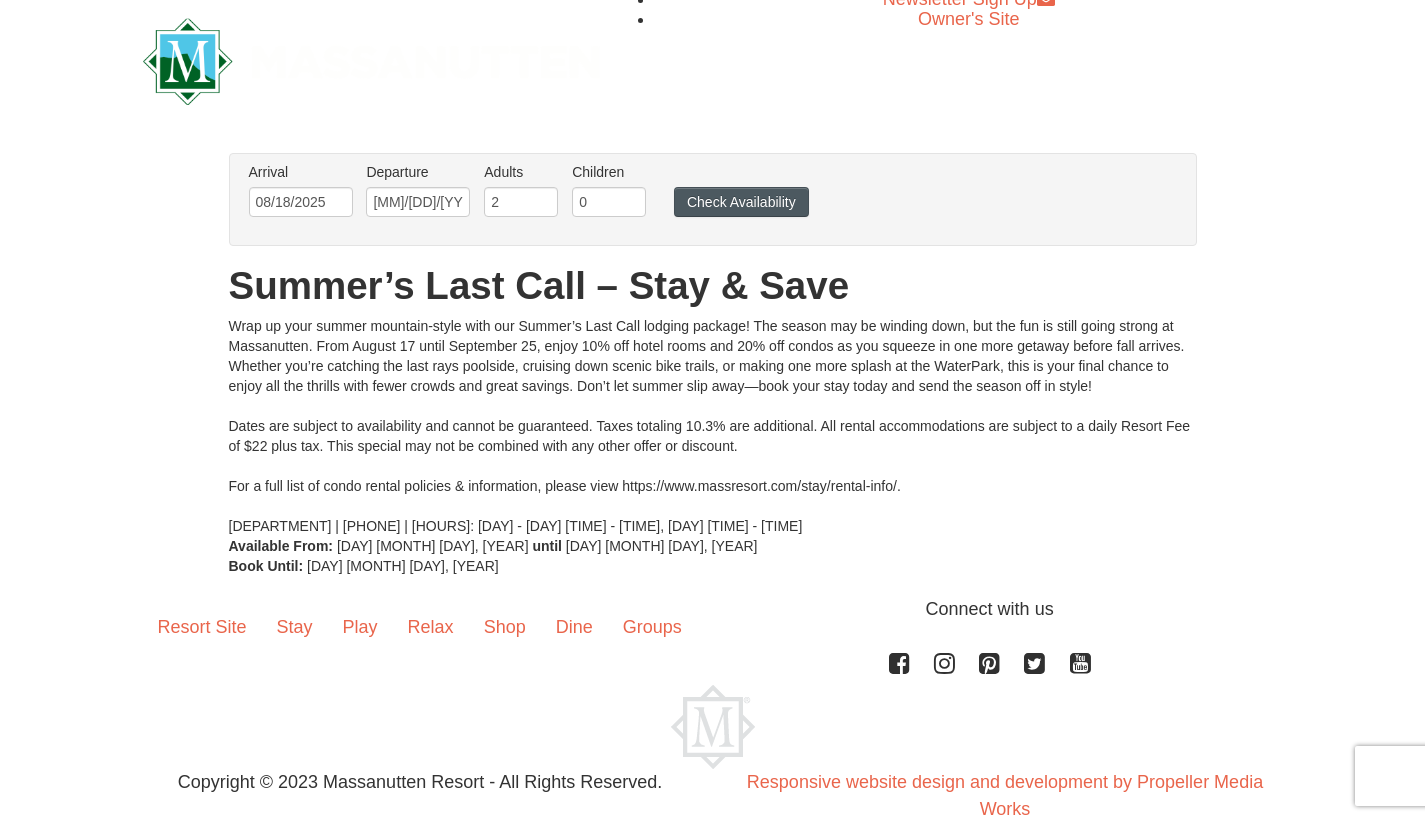 click on "Check Availability" at bounding box center [741, 202] 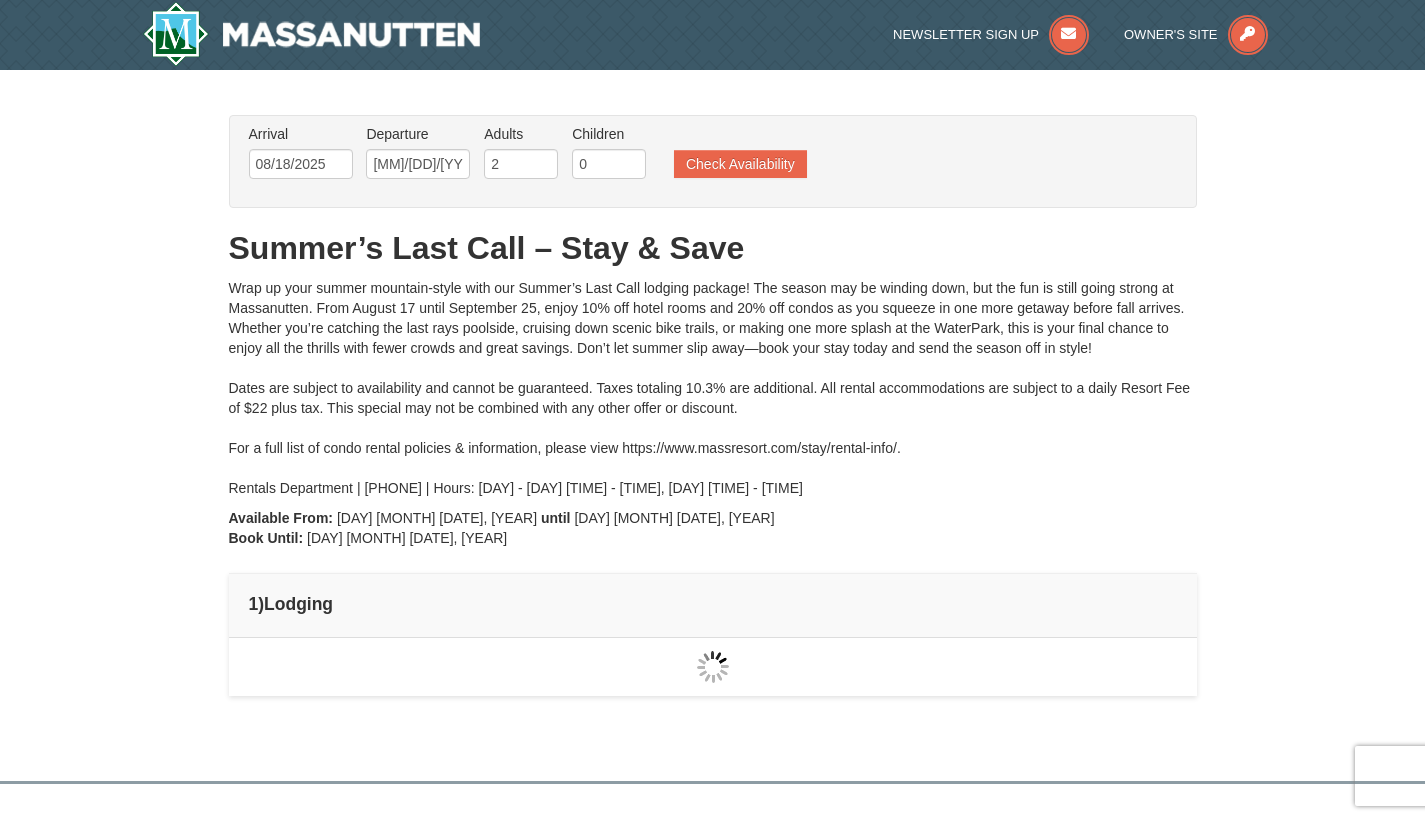 scroll, scrollTop: 151, scrollLeft: 0, axis: vertical 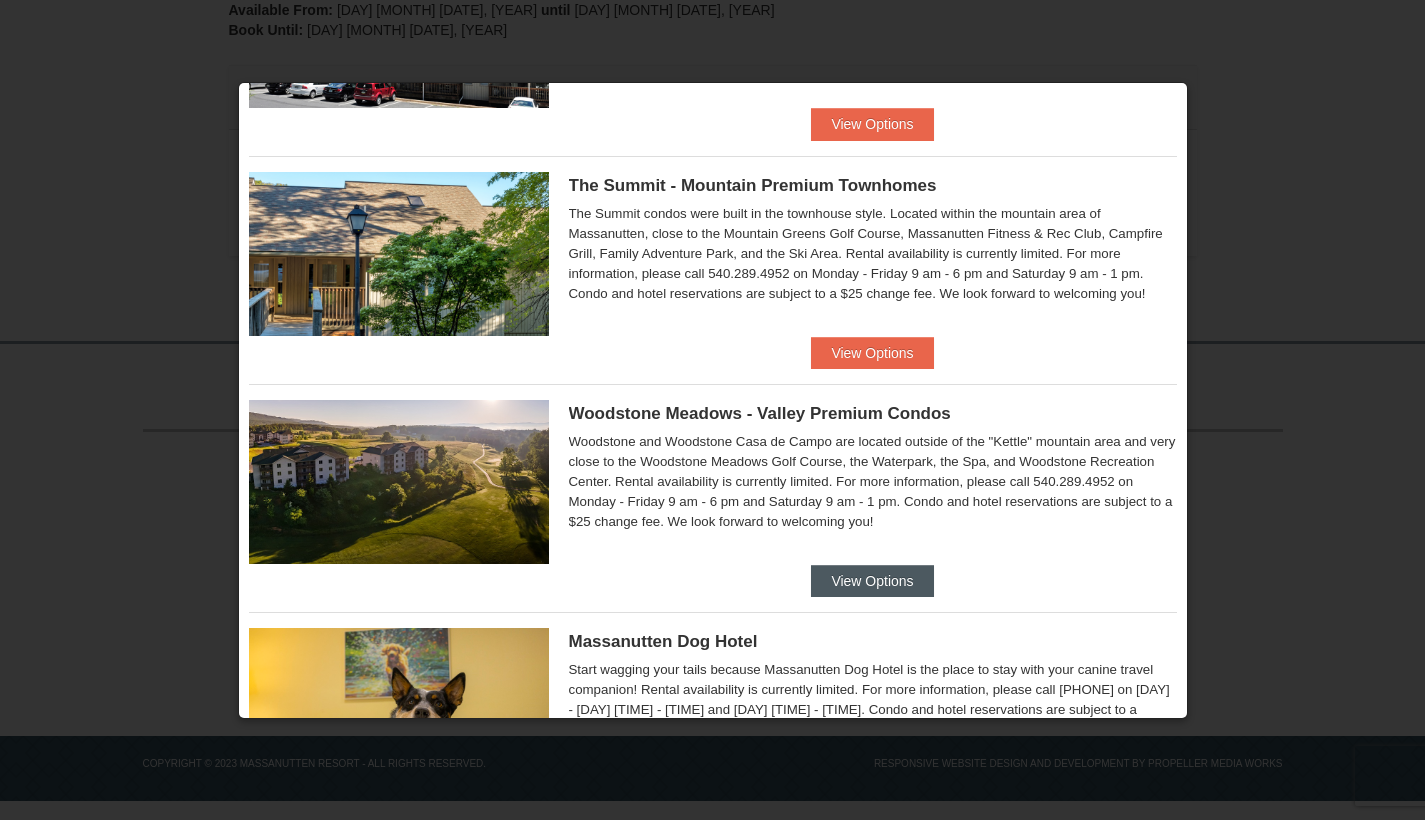 click on "View Options" at bounding box center [872, 581] 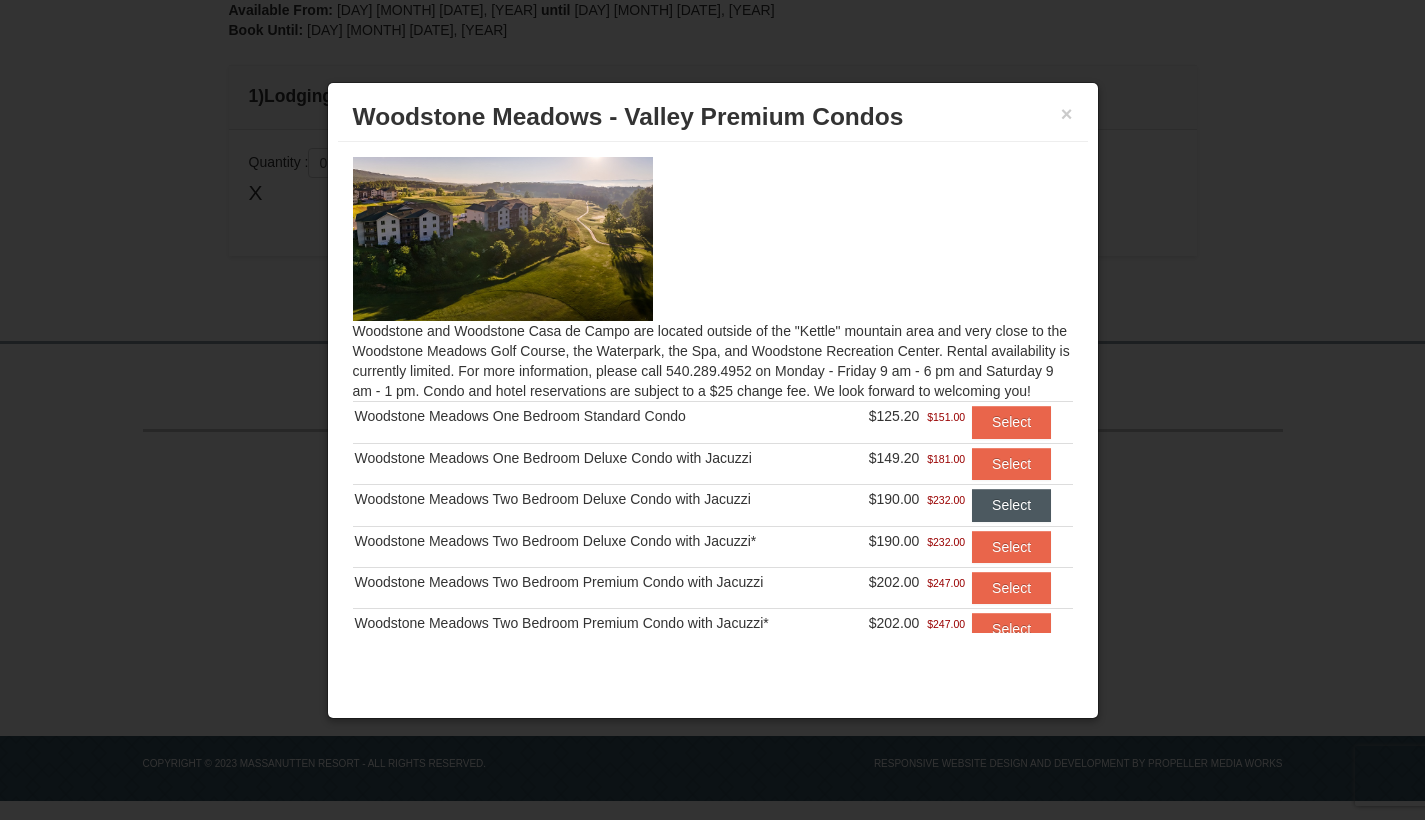 click on "Select" at bounding box center [1011, 505] 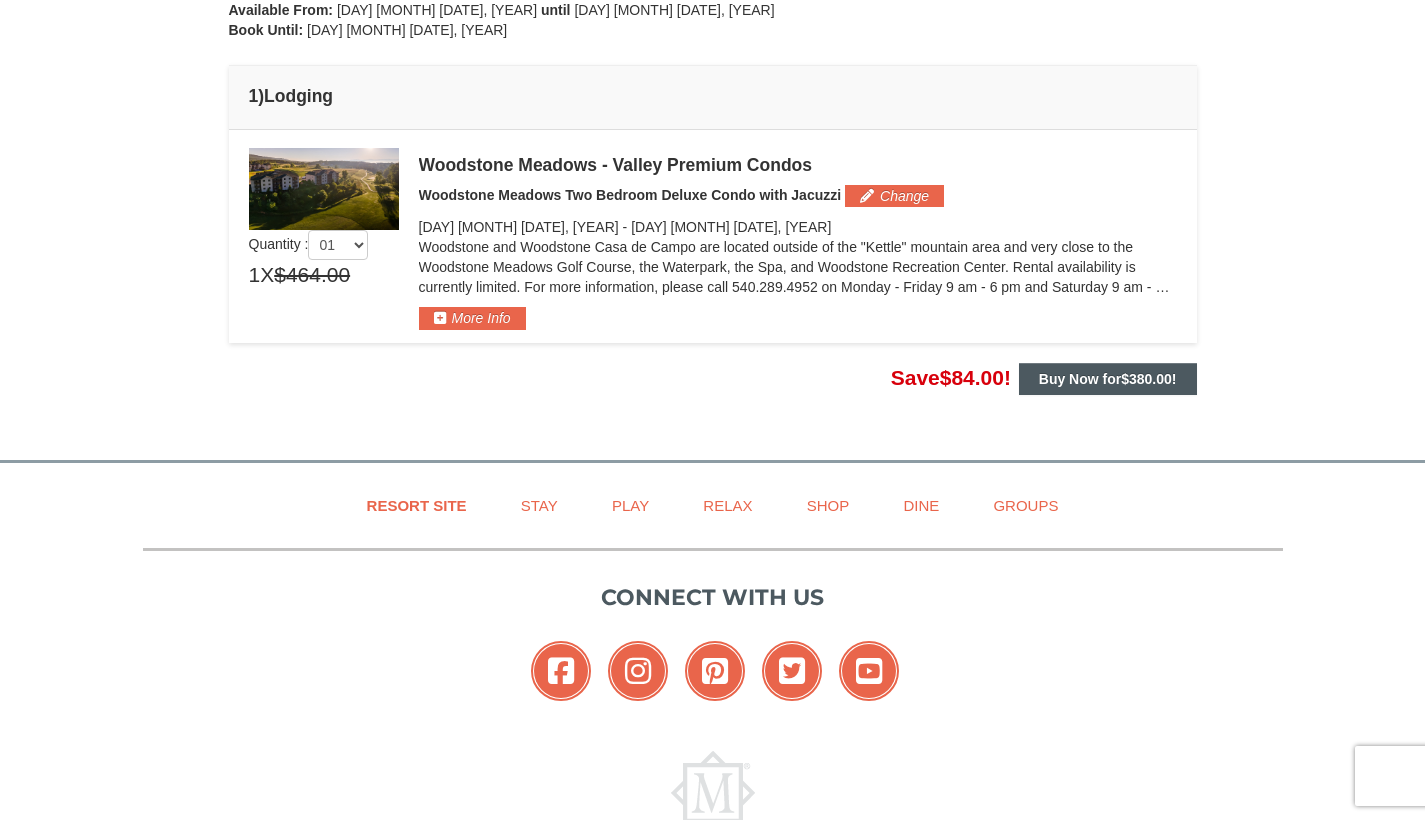 click on "Buy Now for
$380.00 !" at bounding box center (1108, 379) 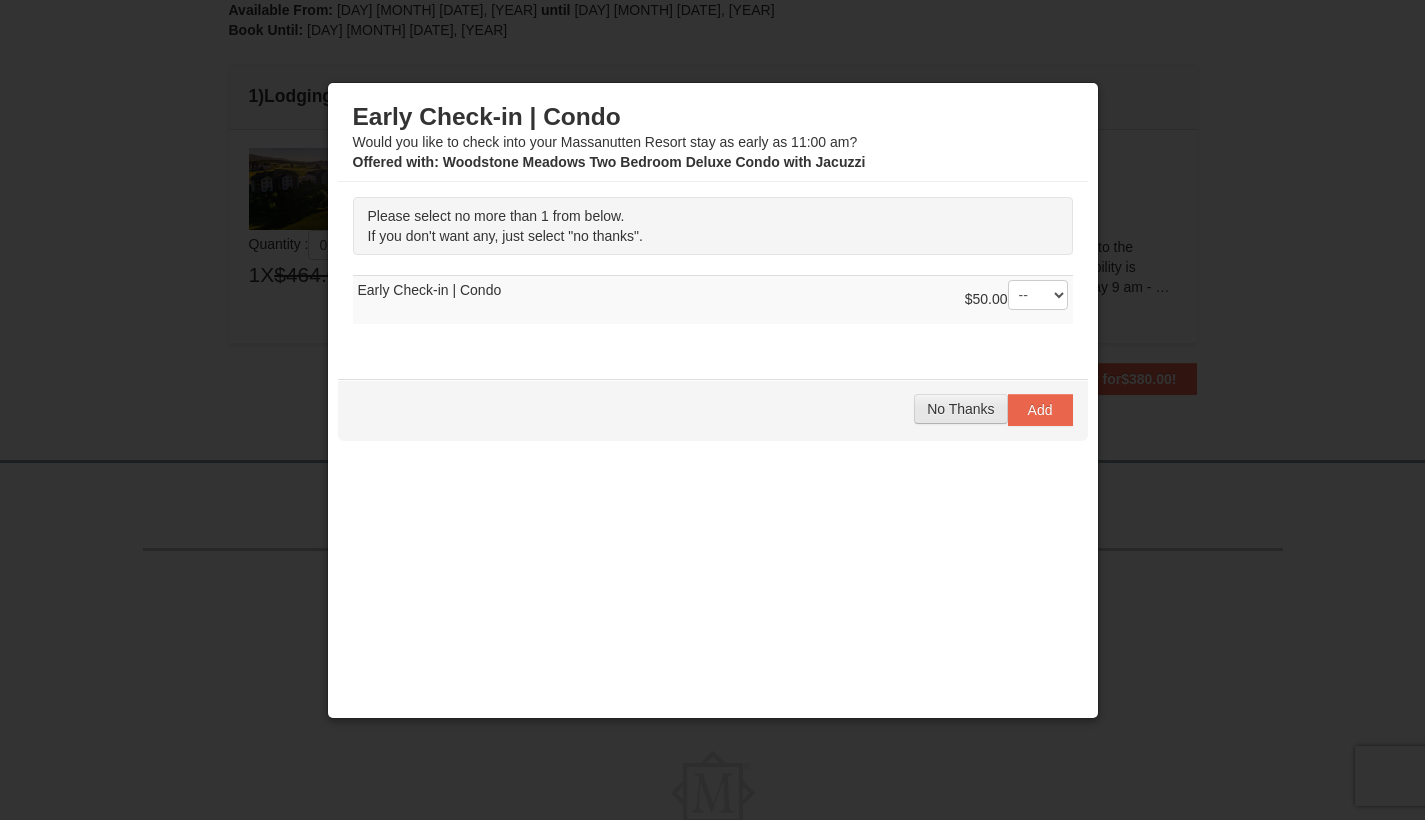 click on "No Thanks" at bounding box center [960, 409] 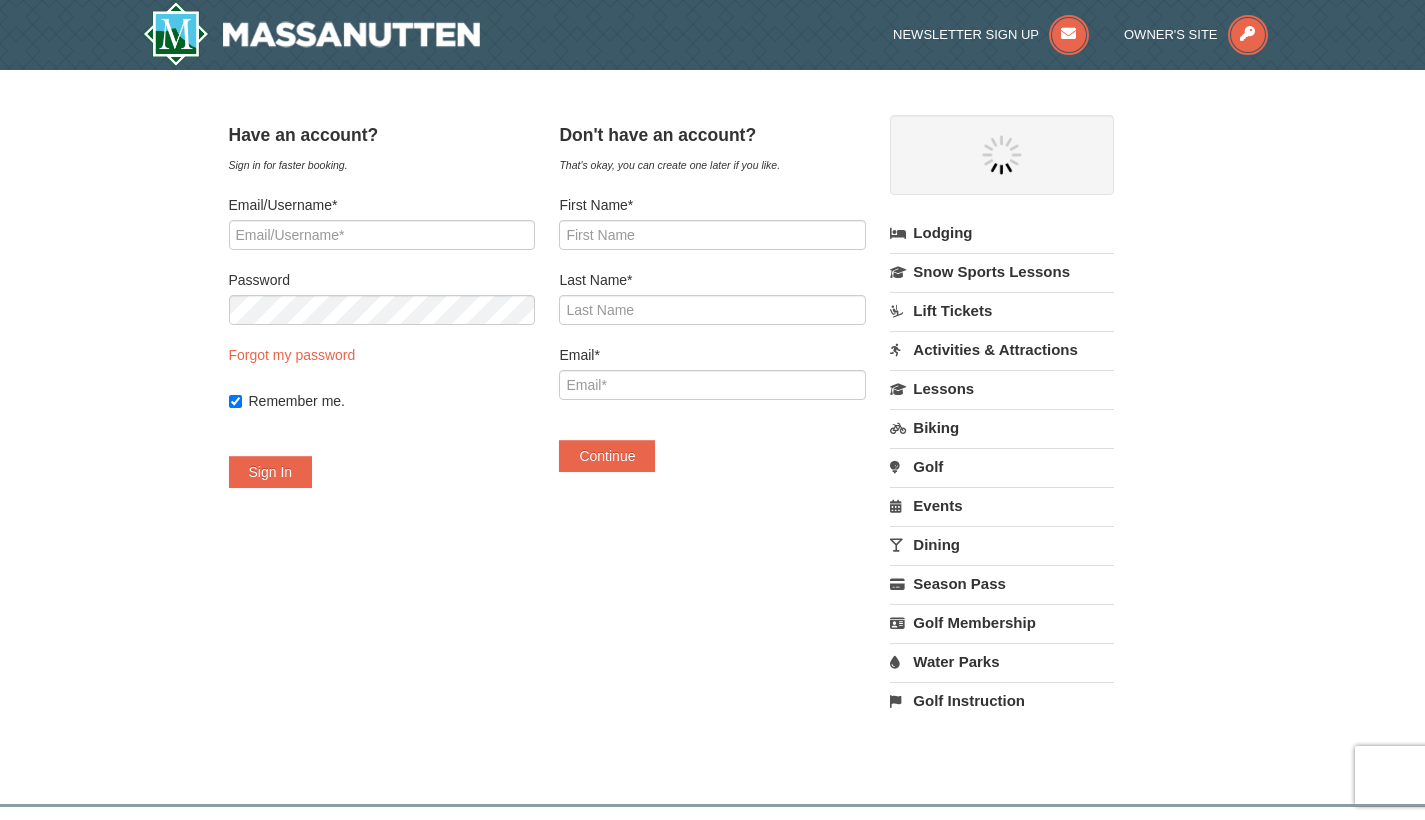 scroll, scrollTop: 0, scrollLeft: 0, axis: both 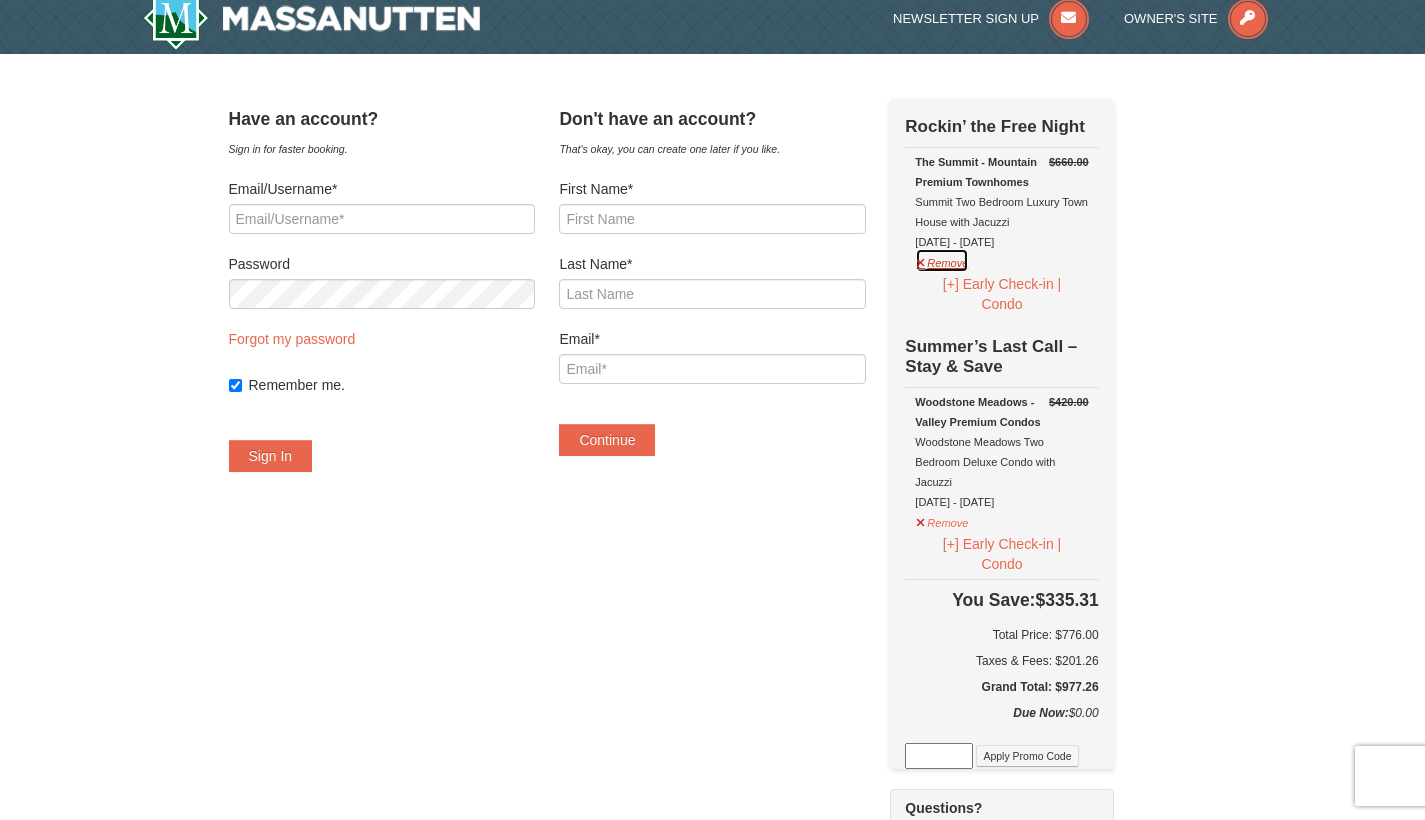 click on "Remove" at bounding box center (942, 260) 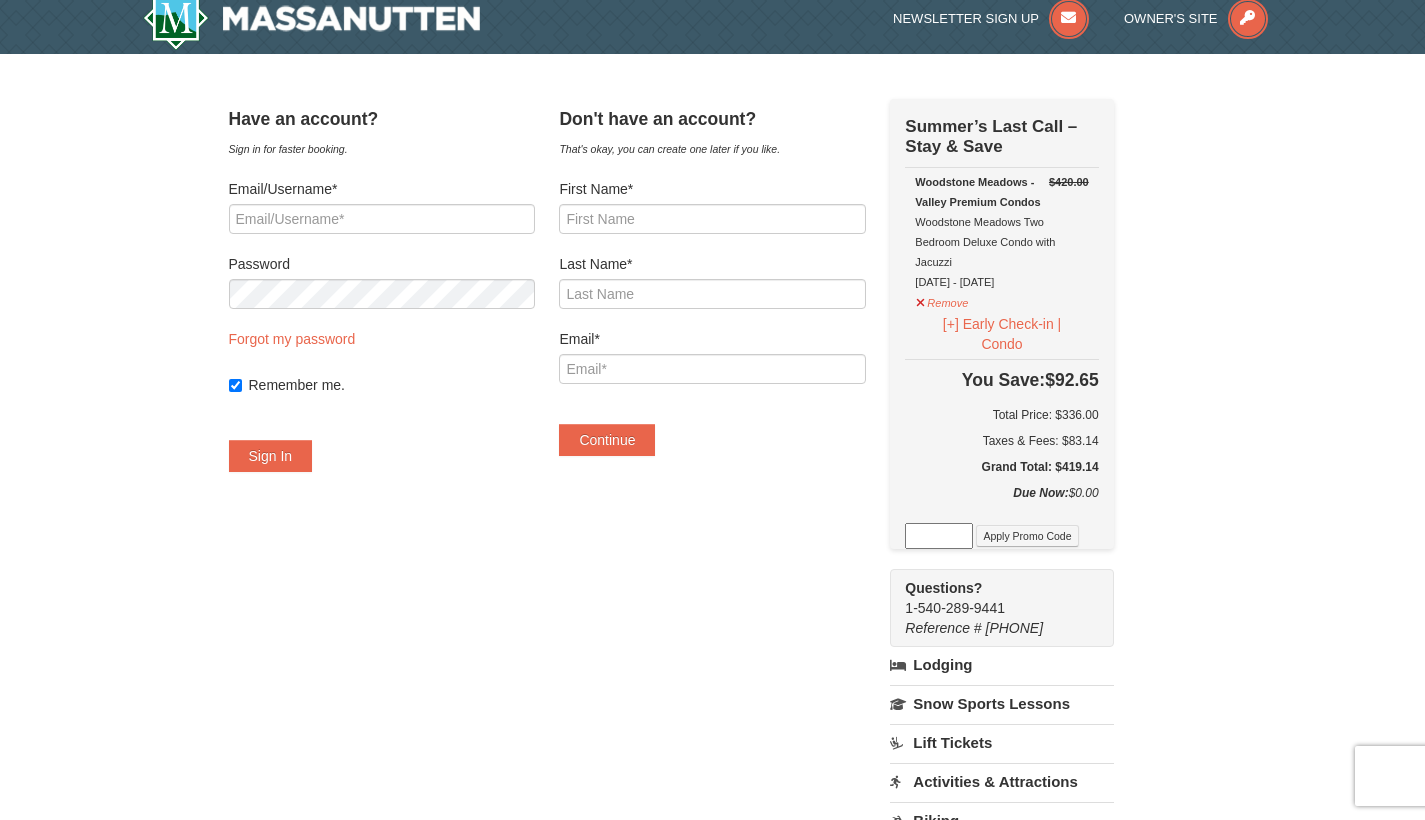 scroll, scrollTop: 50, scrollLeft: 0, axis: vertical 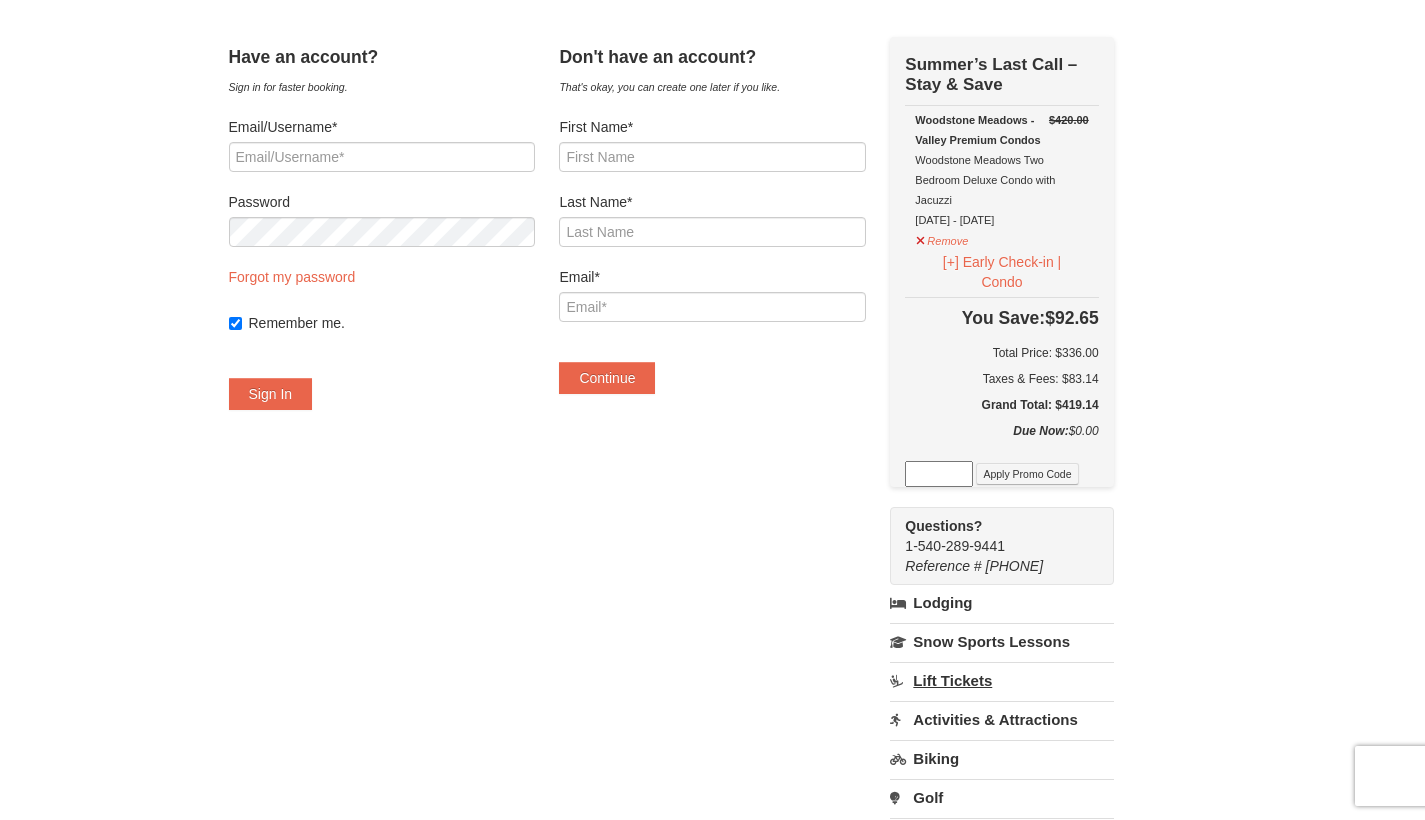 click on "Lift Tickets" at bounding box center [1001, 680] 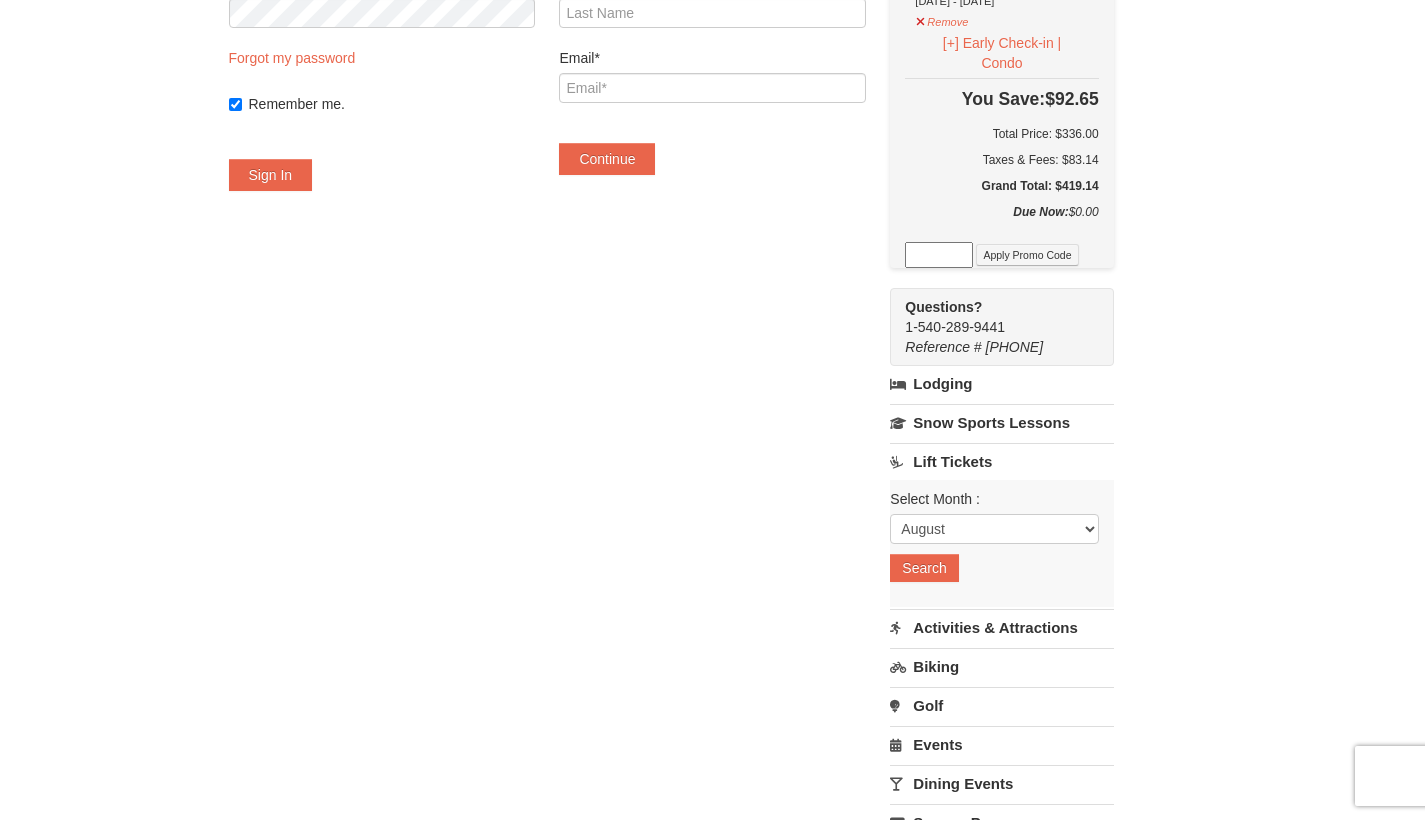 scroll, scrollTop: 299, scrollLeft: 0, axis: vertical 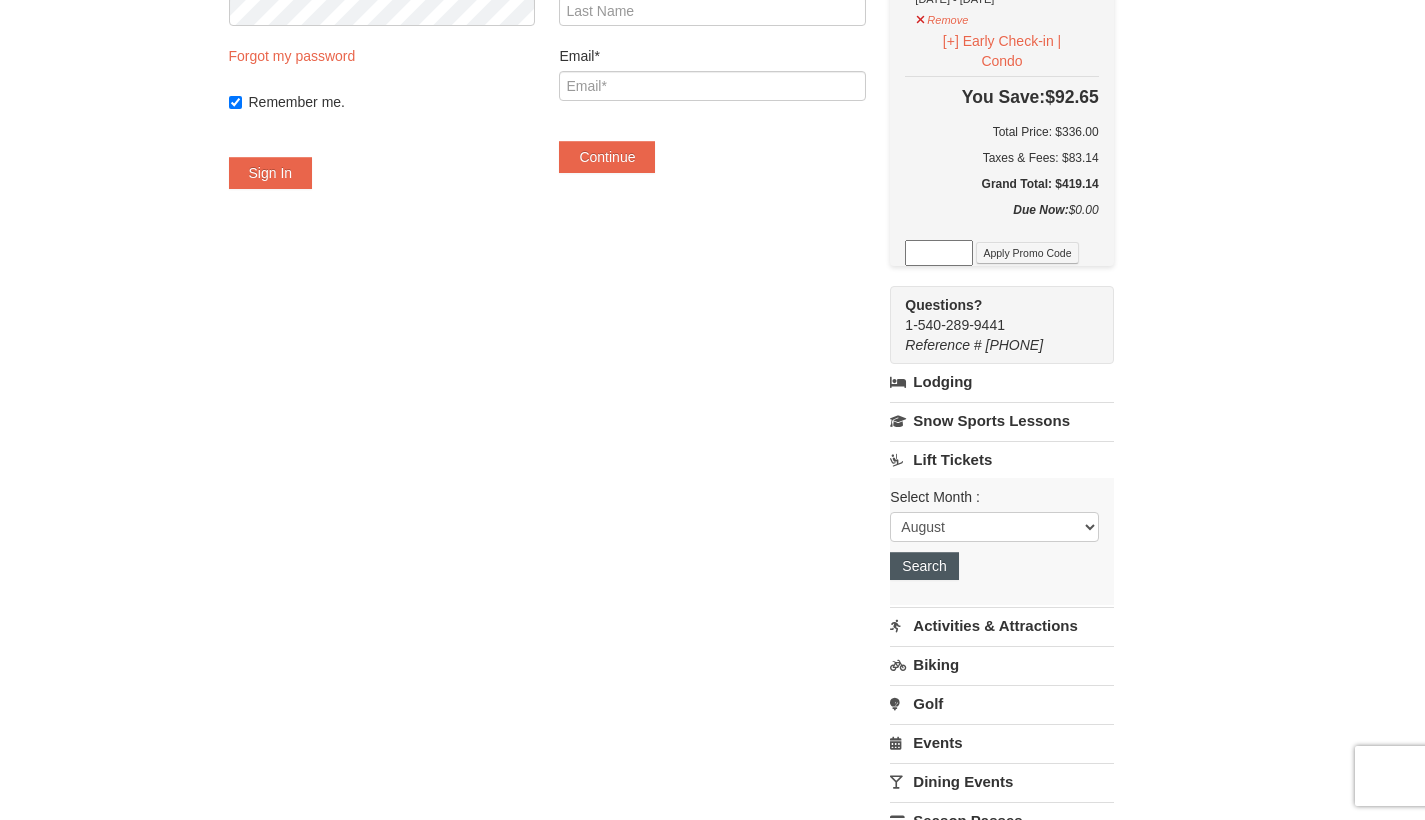 click on "Search" at bounding box center [924, 566] 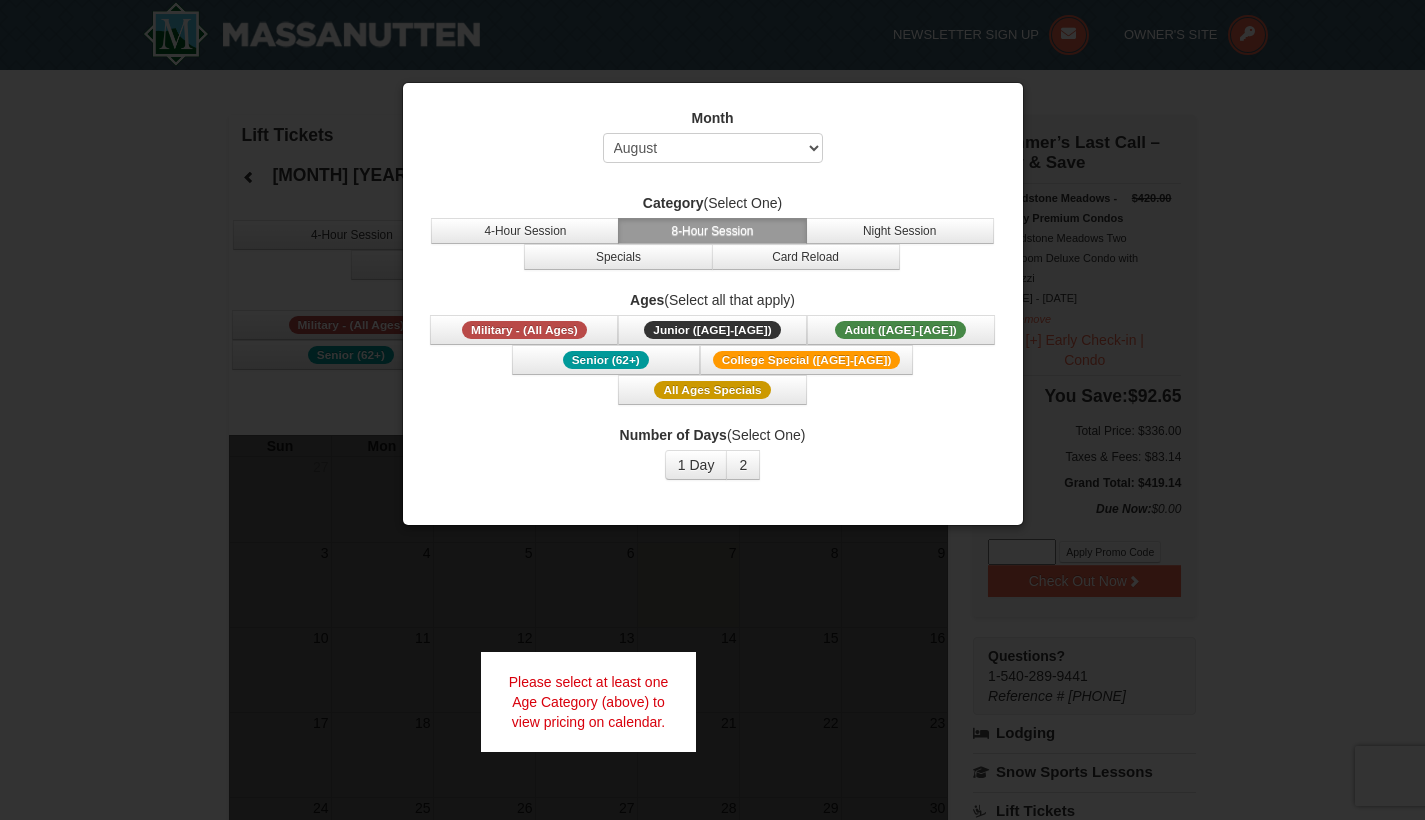 scroll, scrollTop: 0, scrollLeft: 0, axis: both 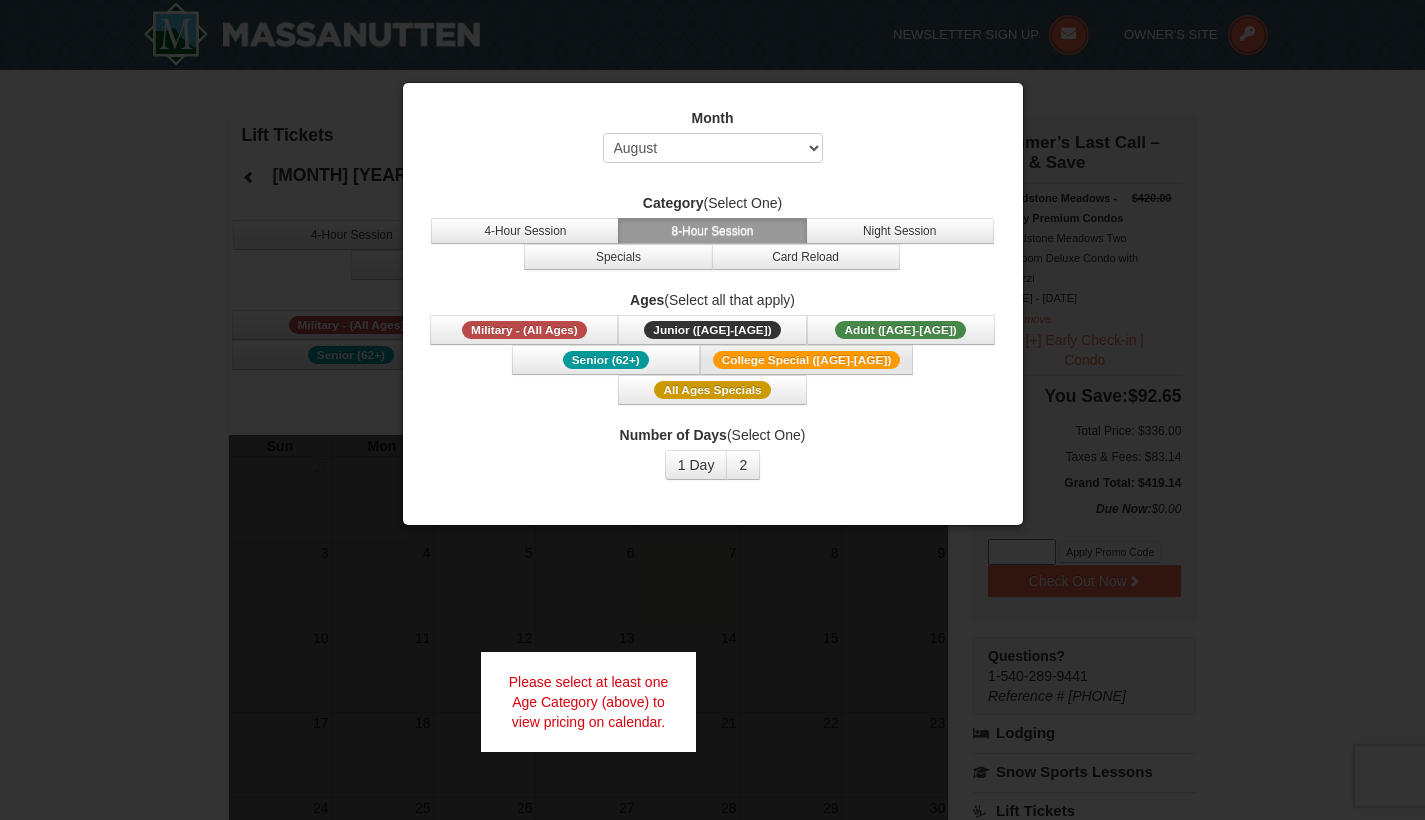 click on "College Special ([AGE]-[AGE])" at bounding box center (807, 360) 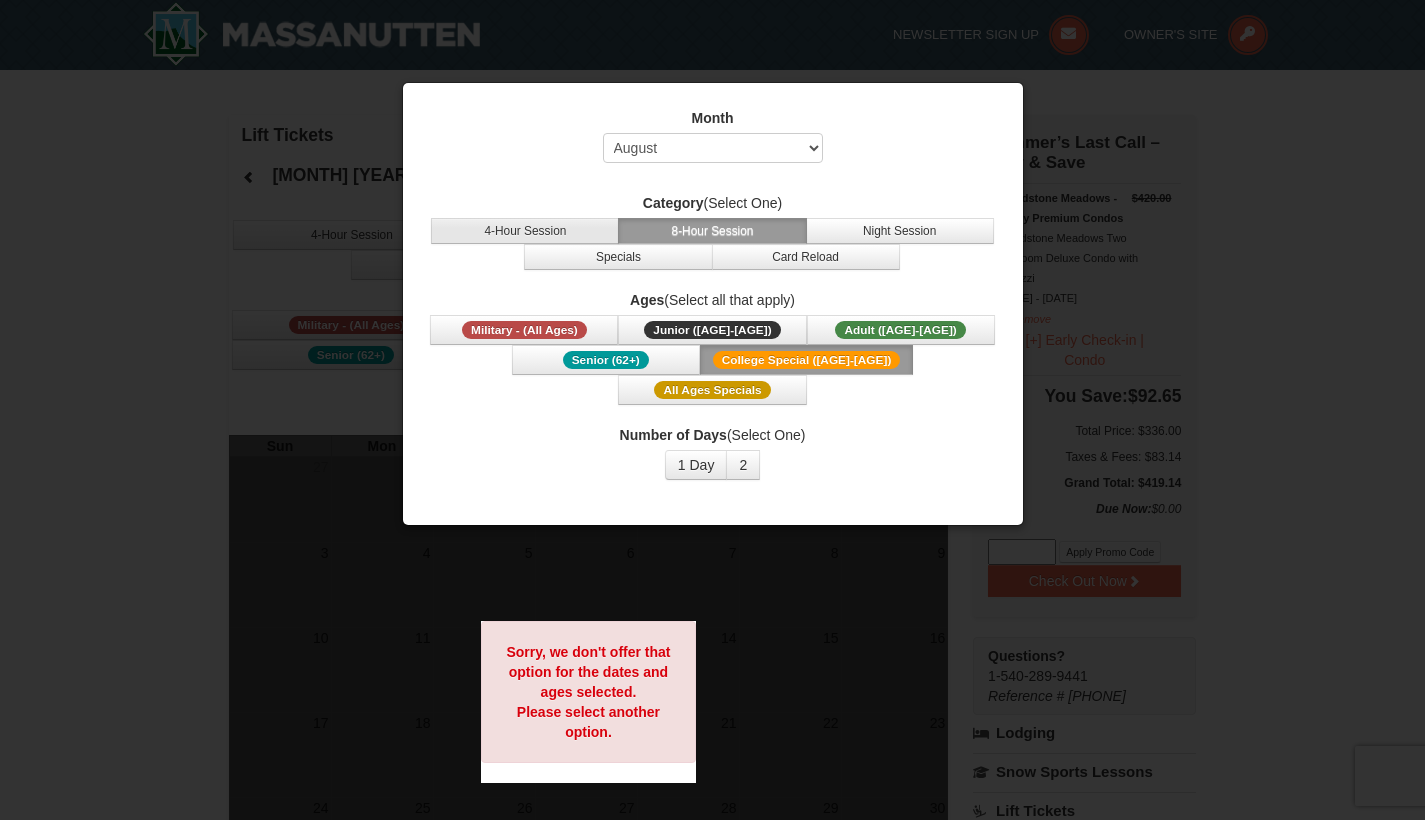 click on "4-Hour Session" at bounding box center (525, 231) 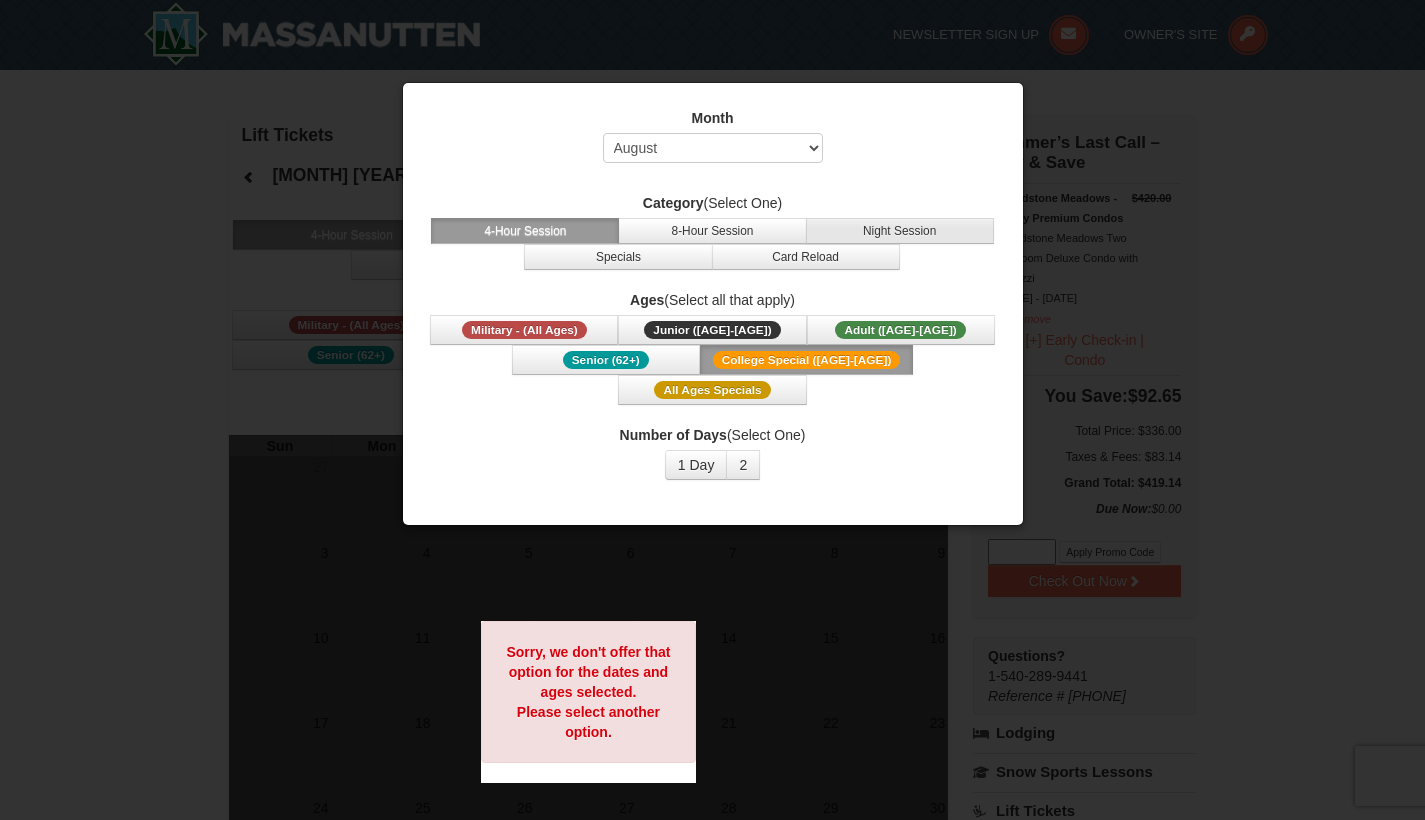click on "Night Session" at bounding box center [900, 231] 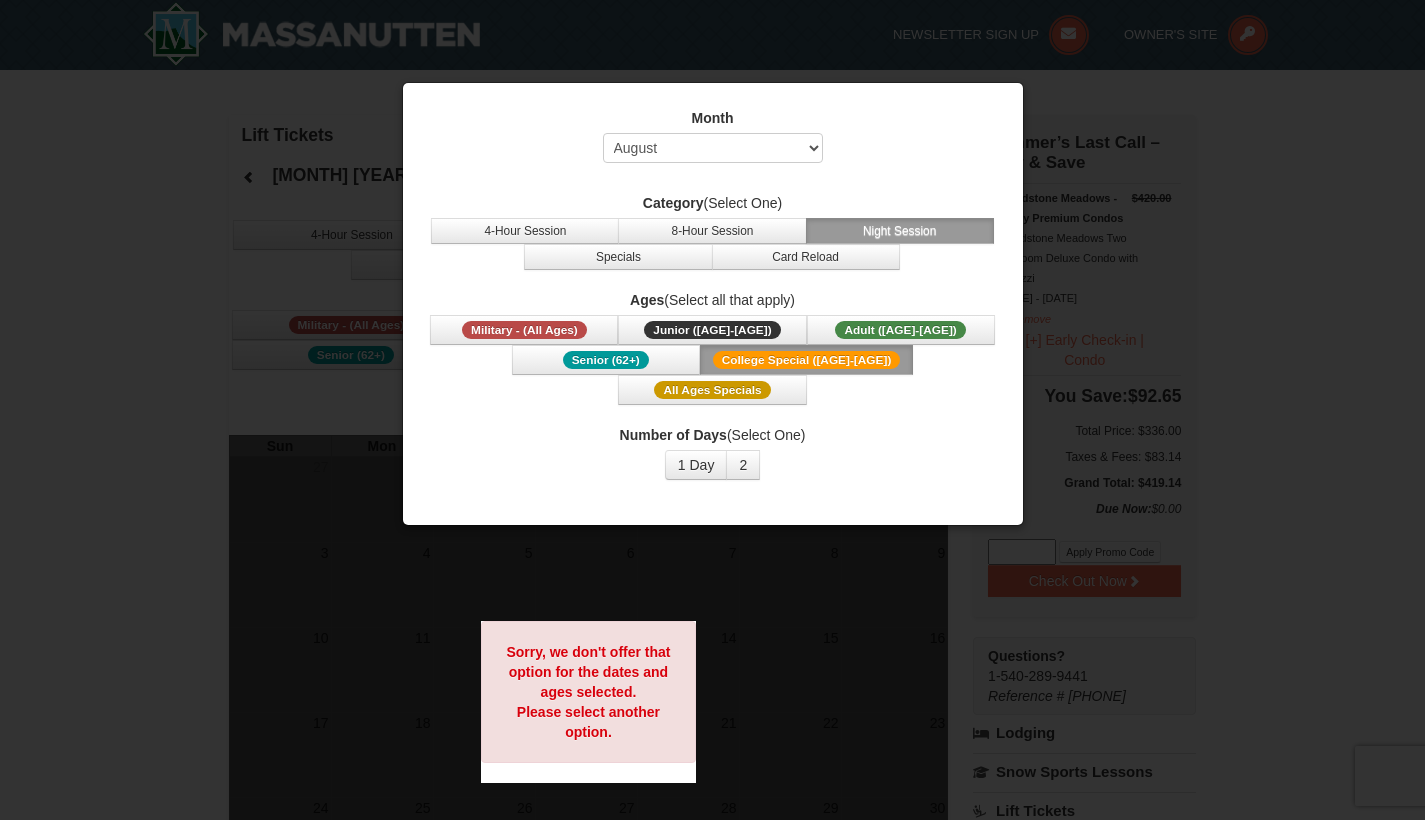 click on "Month
Select August  September  October  November  December  January  February  March  April  May  June  July
Category  (Select One)
4-Hour Session 8-Hour Session Night Session Specials Card Reload
Ages  (Select all that apply)
Military - (All Ages)
Junior ([AGE]-[AGE])
([AGE] - [AGE])
Adult ([AGE]-[AGE])
([AGE] - [AGE])
Senior ([AGE]+)
College Special ([AGE]-[AGE])" at bounding box center (713, 294) 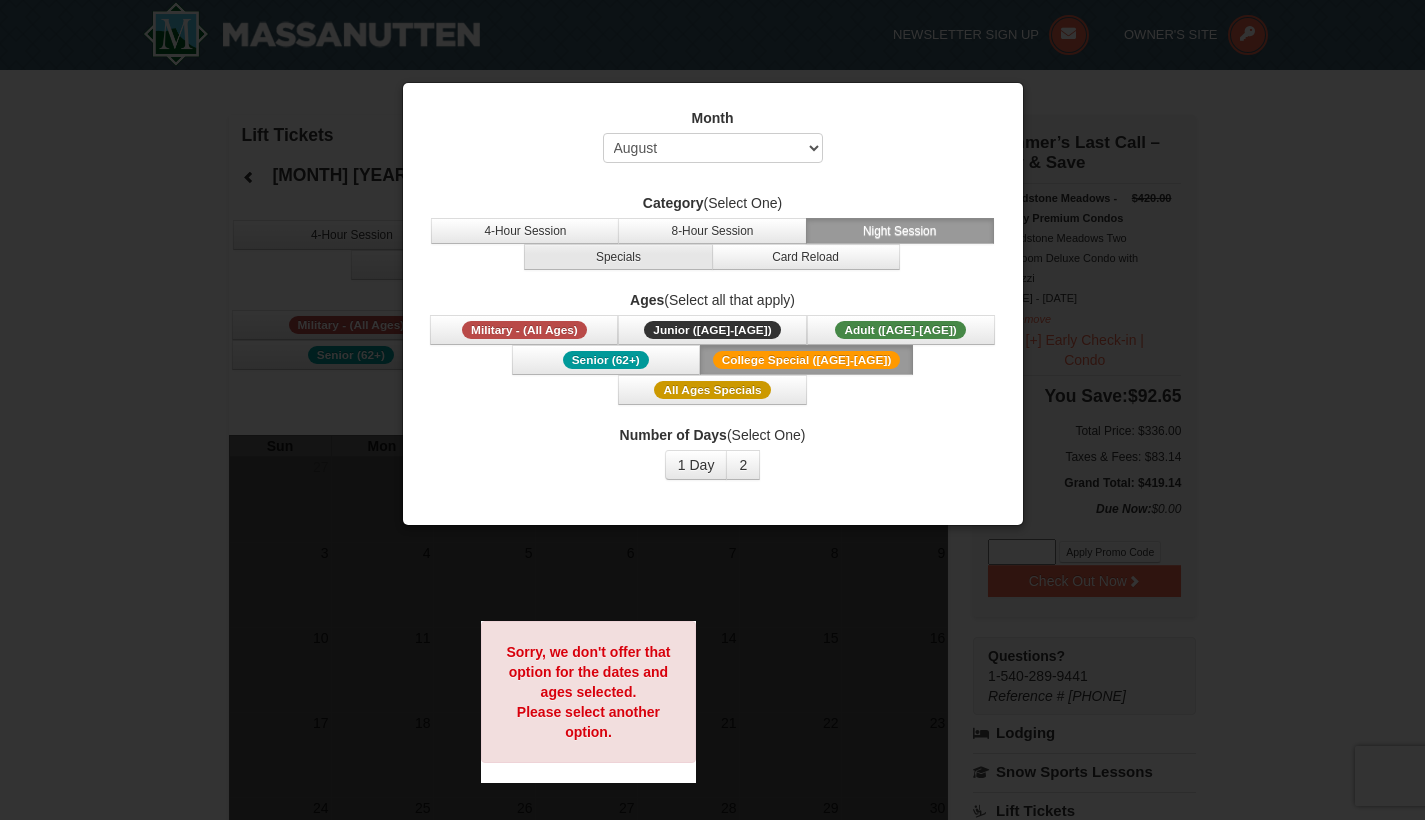 click on "Specials" at bounding box center (618, 257) 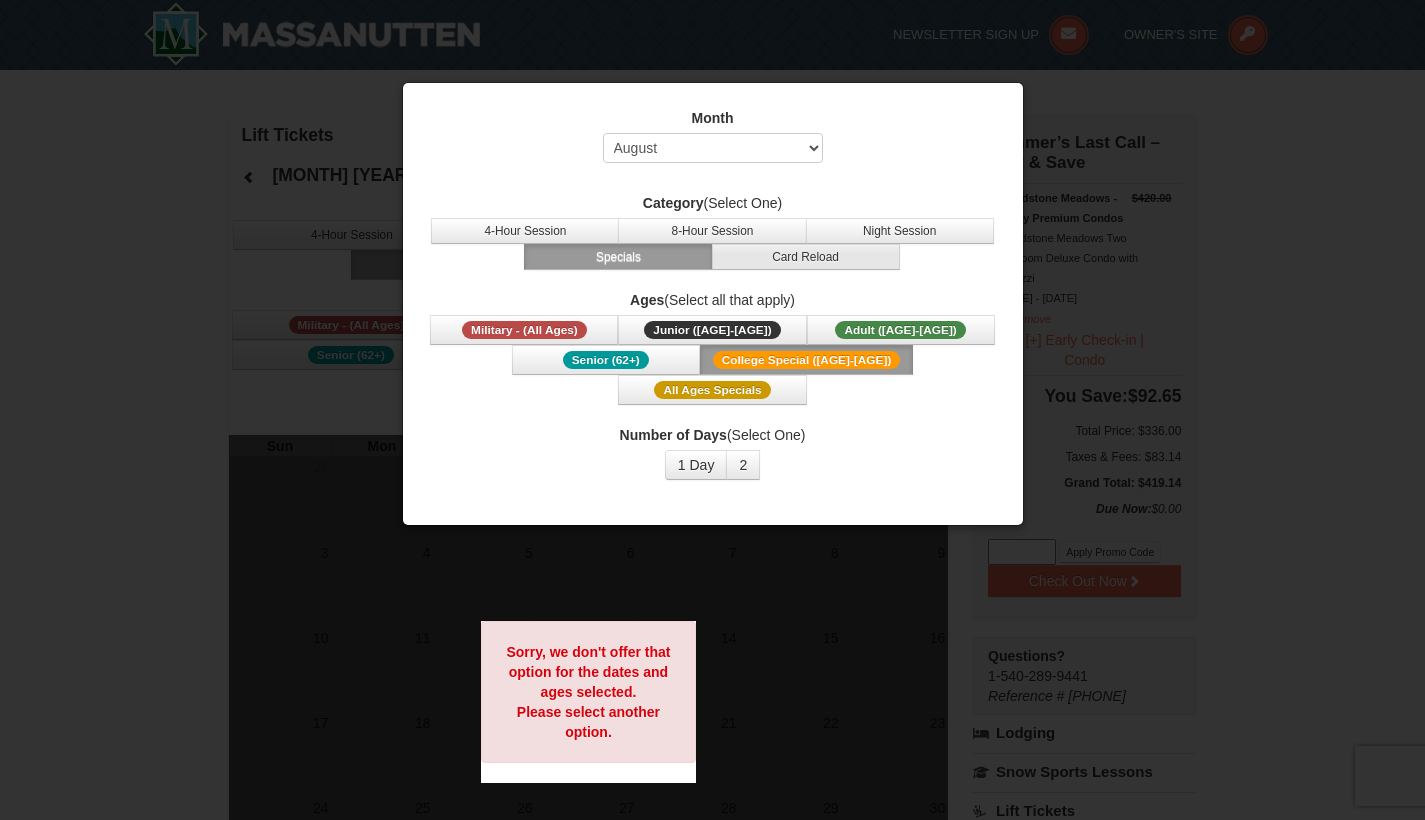 click on "Card Reload" at bounding box center (806, 257) 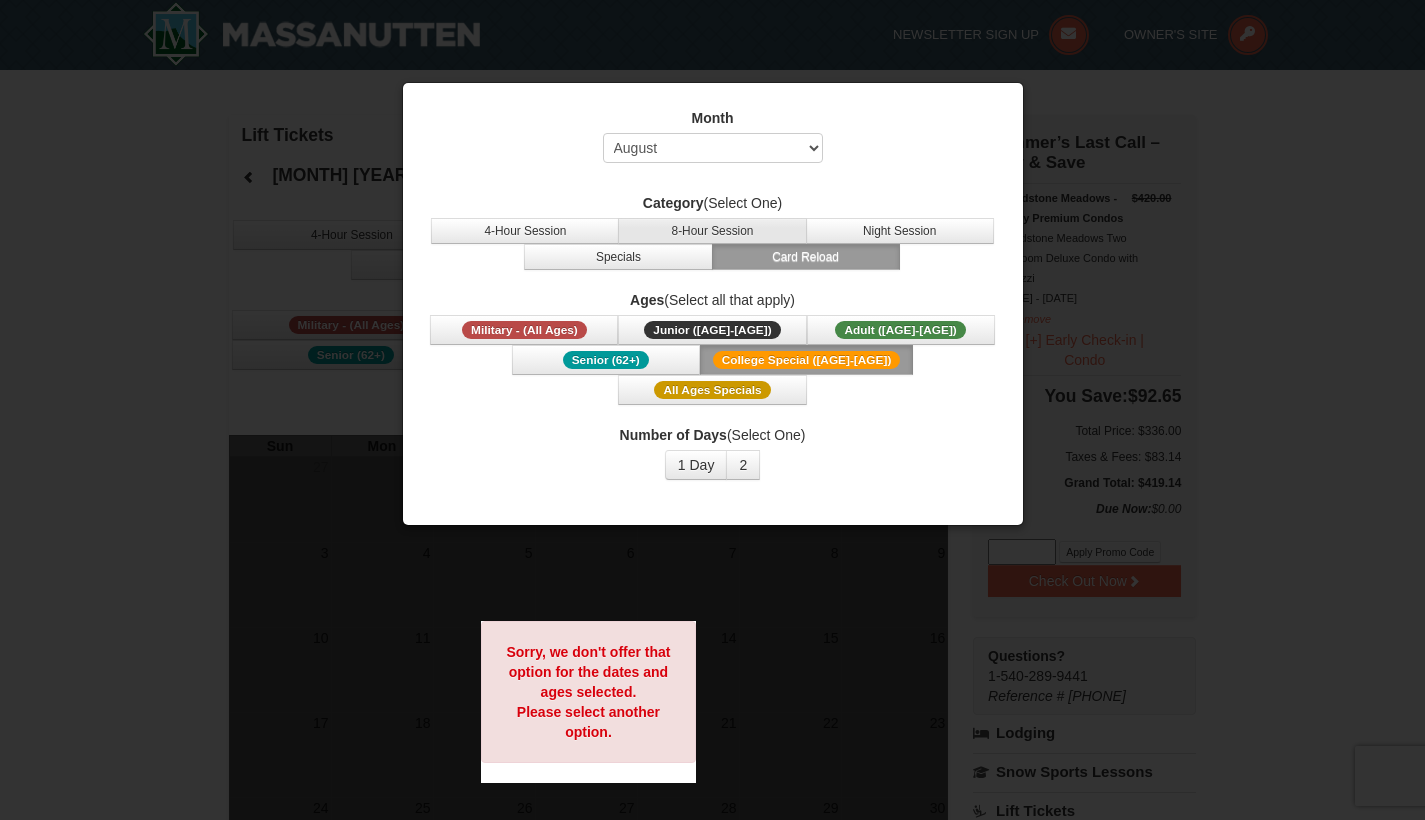 click on "8-Hour Session" at bounding box center (712, 231) 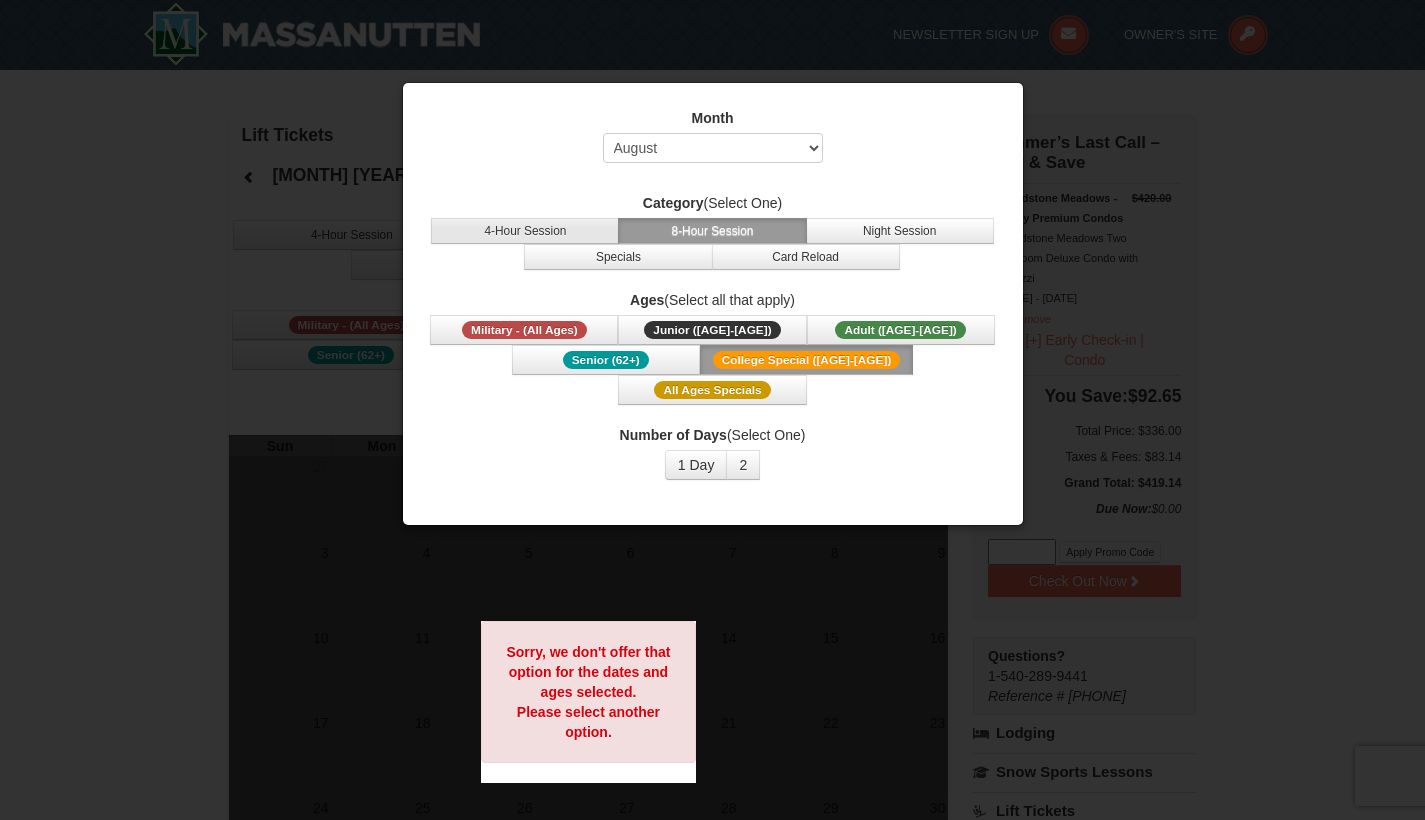click on "4-Hour Session" at bounding box center [525, 231] 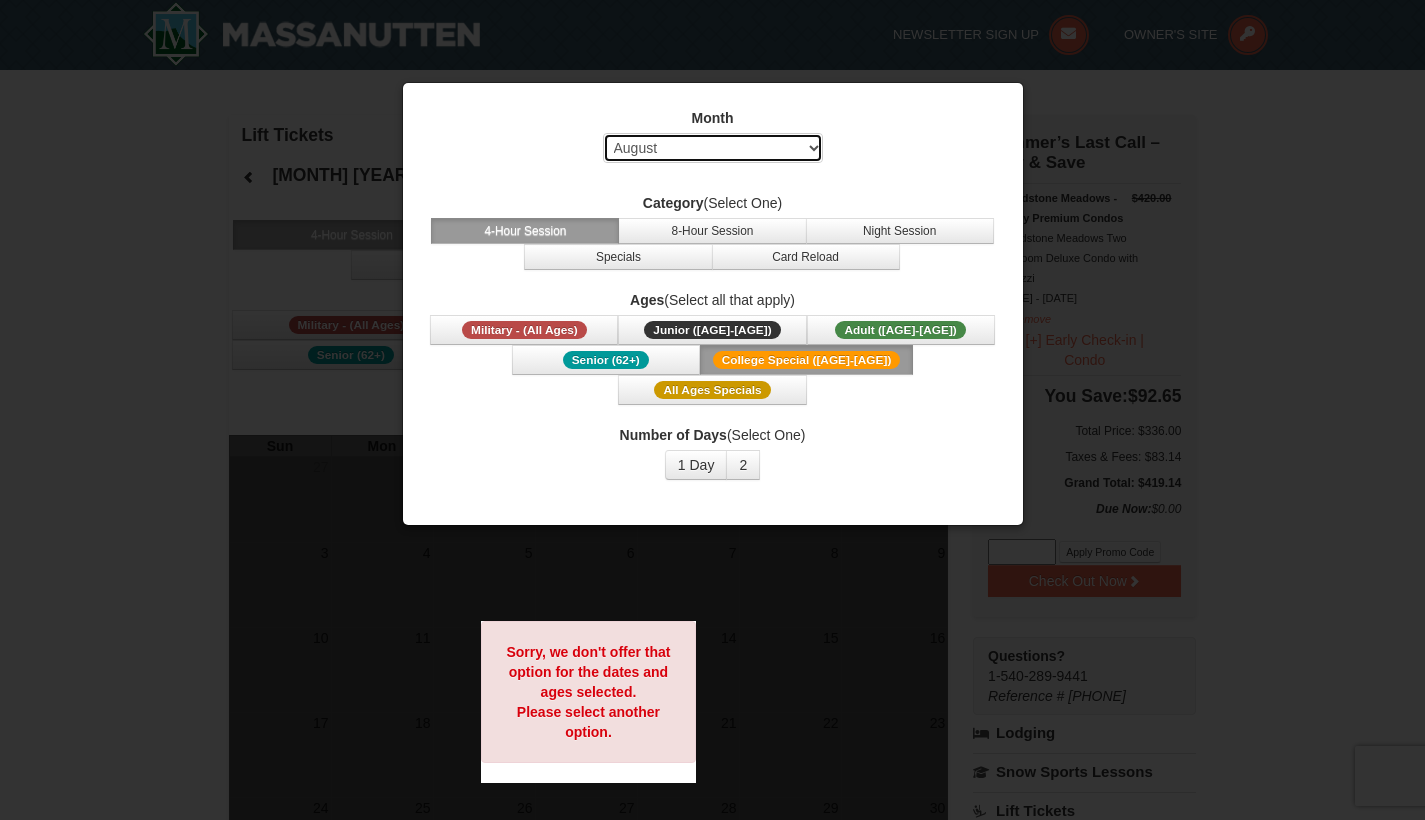 select on "11" 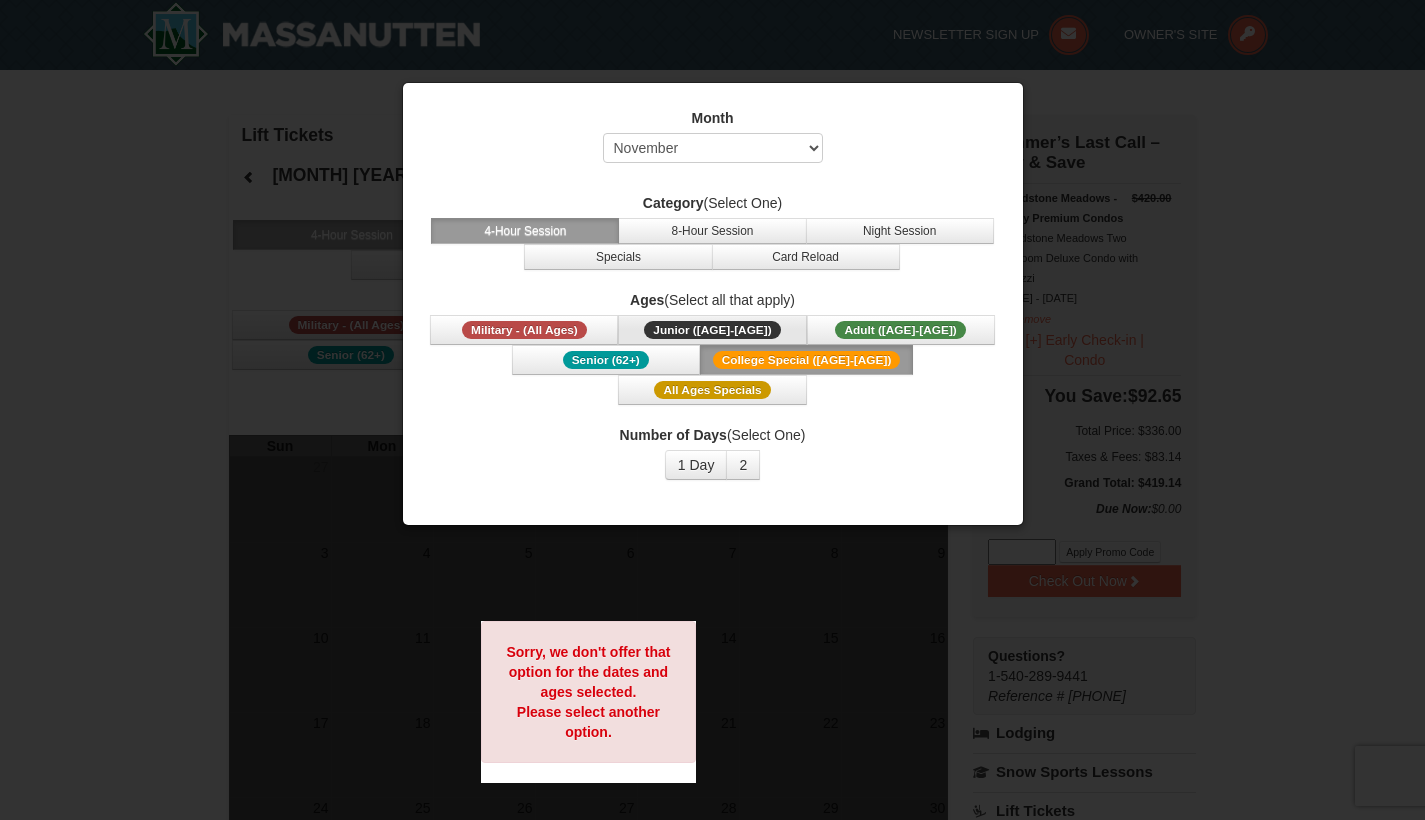 click on "Junior ([AGE]-[AGE])" at bounding box center [712, 330] 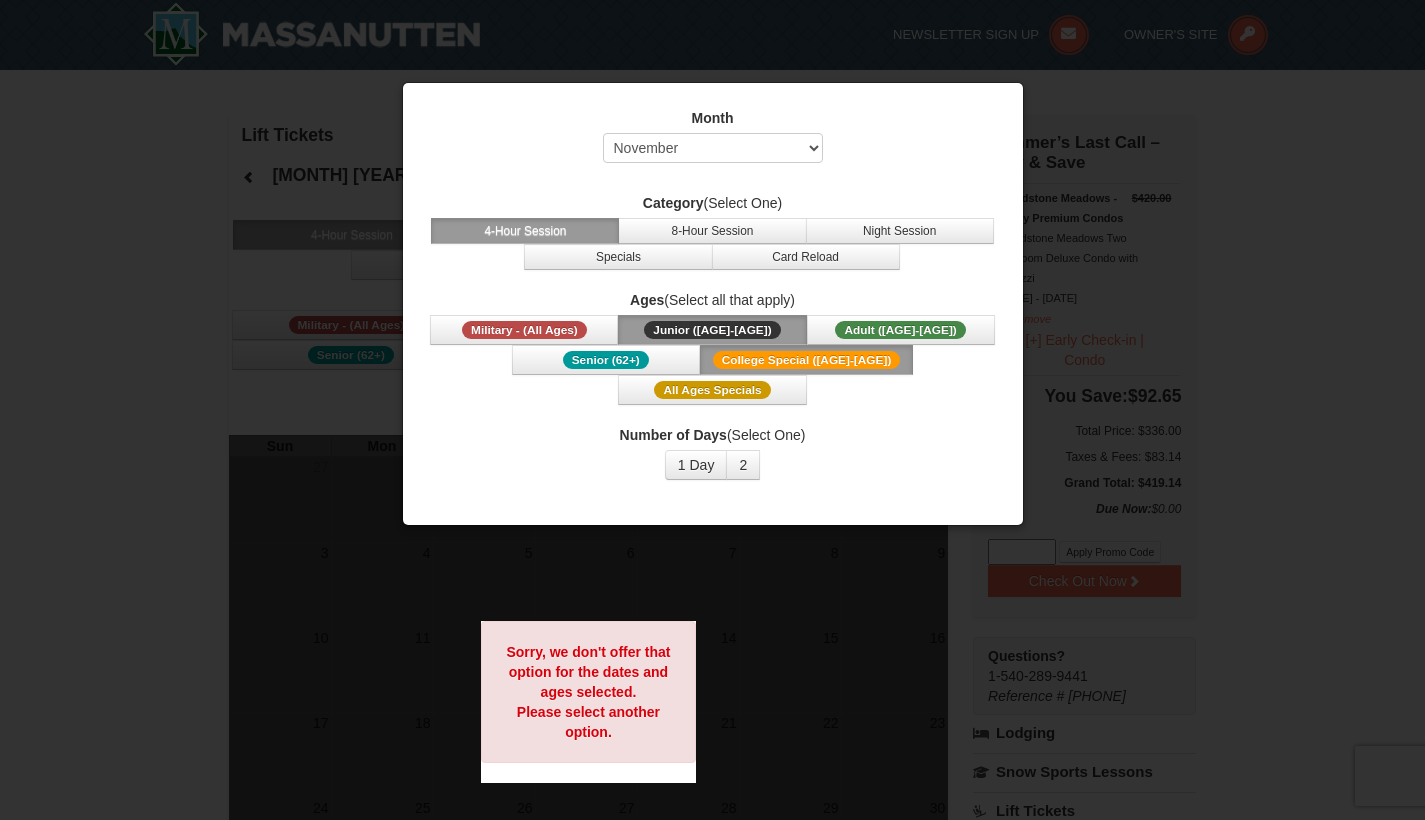click on "College Special ([AGE]-[AGE])" at bounding box center (807, 360) 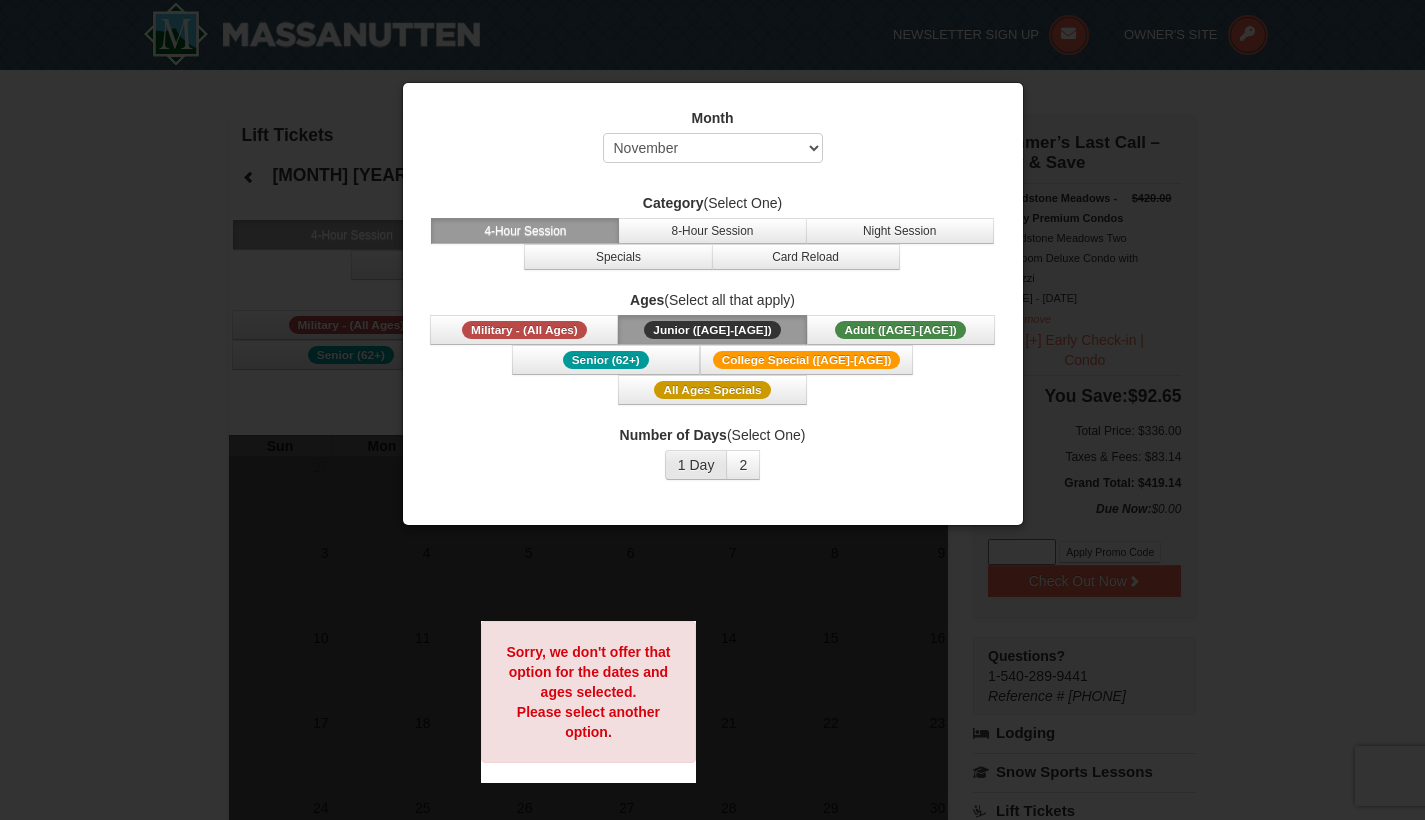 click on "1 Day" at bounding box center (696, 465) 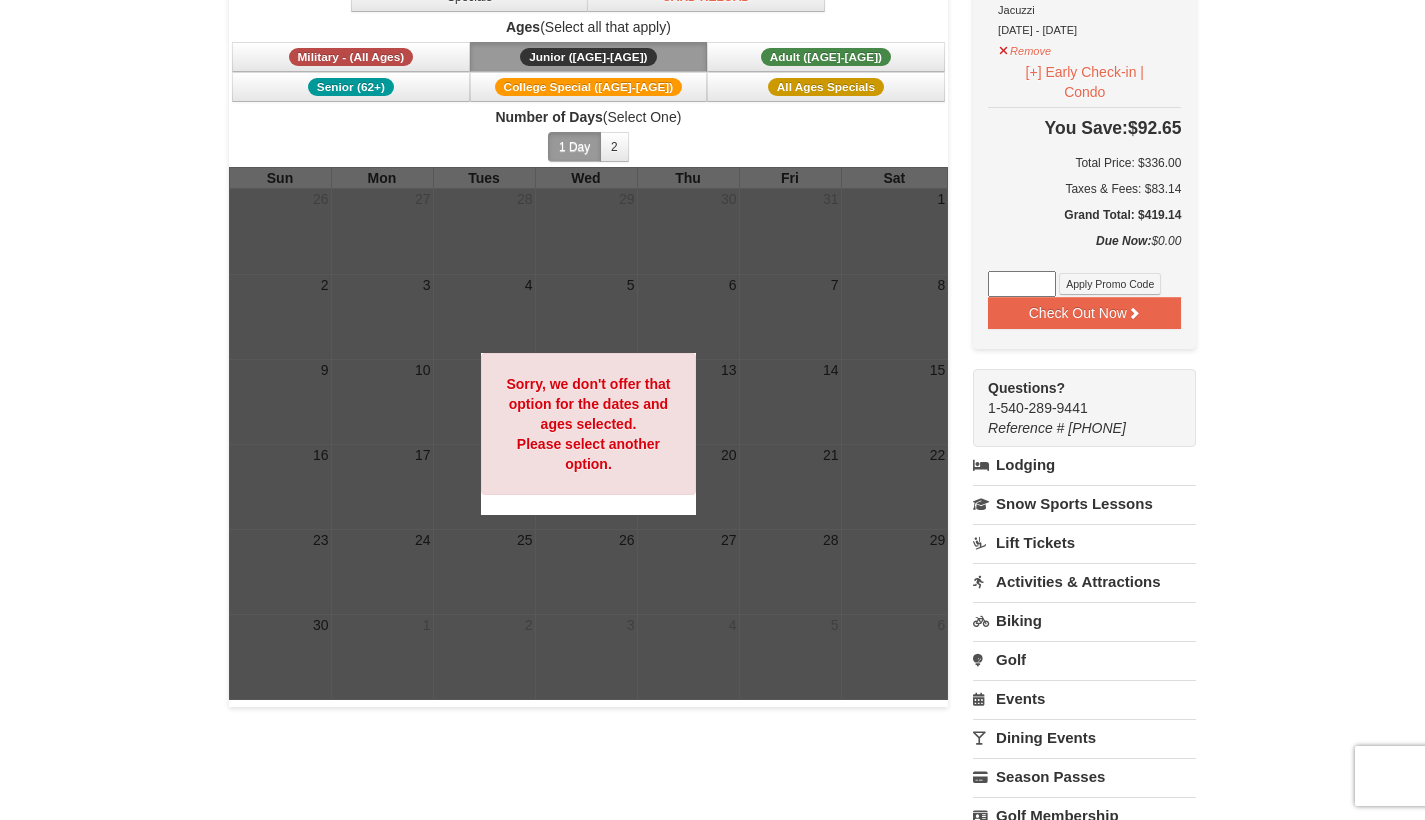 scroll, scrollTop: 0, scrollLeft: 0, axis: both 